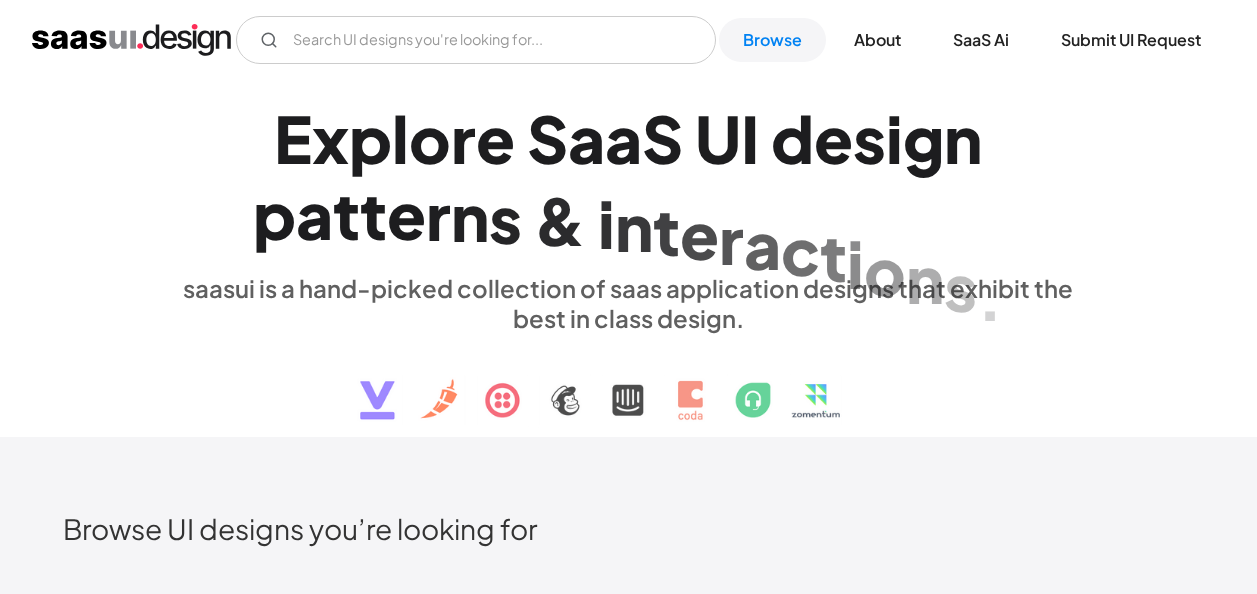 click at bounding box center [476, 40] 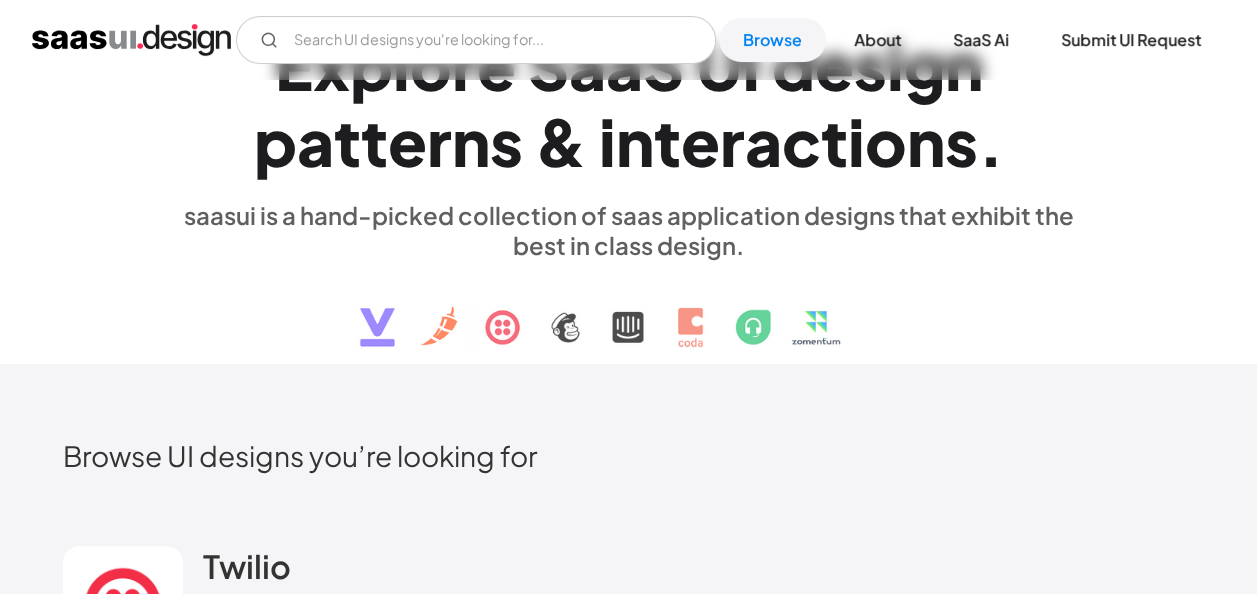 scroll, scrollTop: 74, scrollLeft: 0, axis: vertical 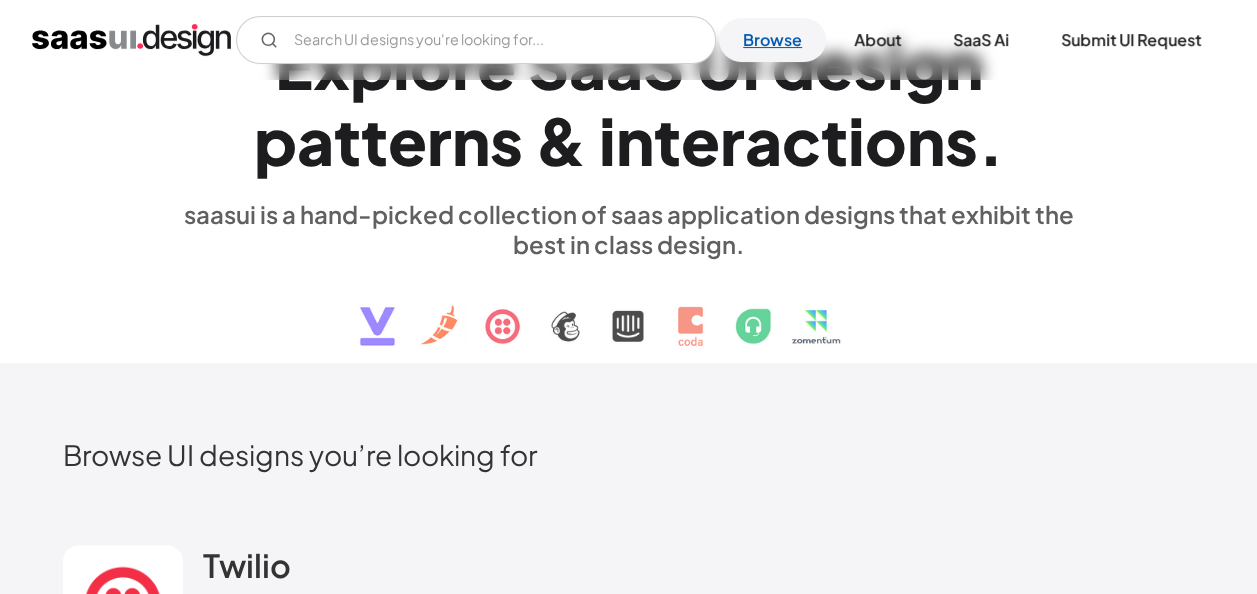 click on "Browse" at bounding box center [772, 40] 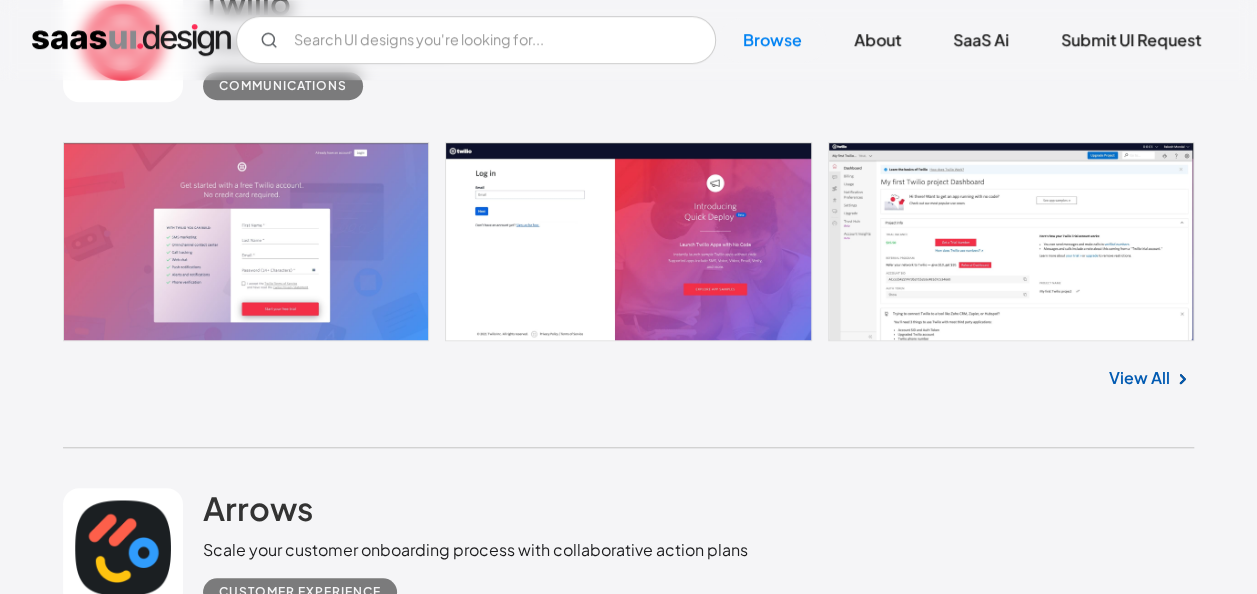 scroll, scrollTop: 0, scrollLeft: 0, axis: both 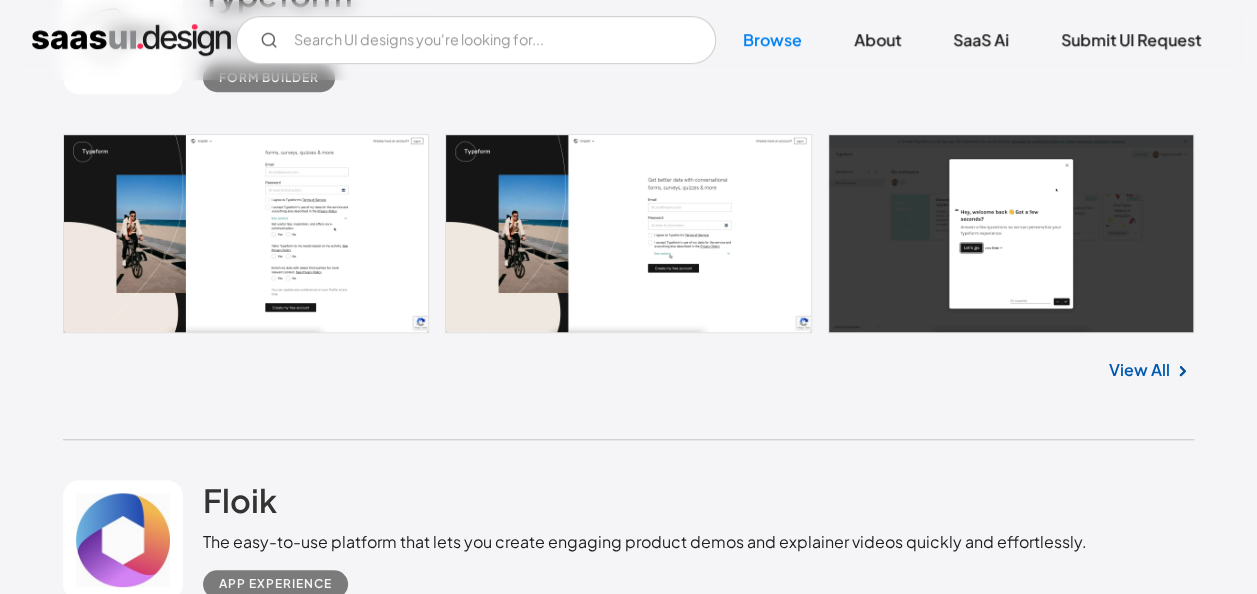 click on "View All" at bounding box center [1139, 370] 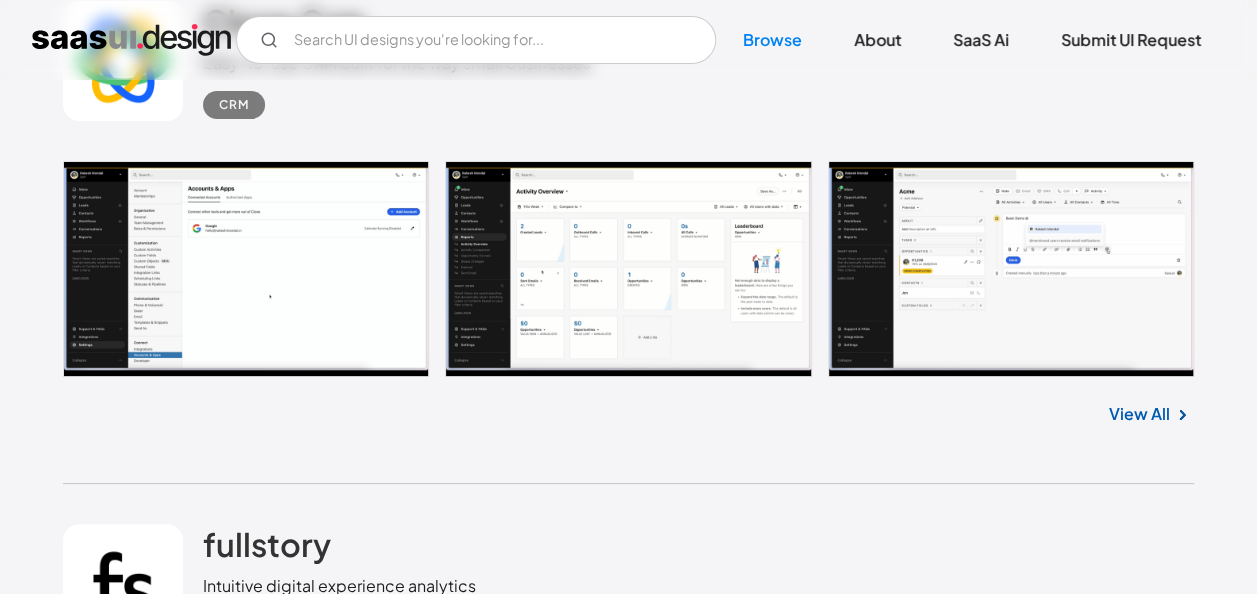 scroll, scrollTop: 3722, scrollLeft: 0, axis: vertical 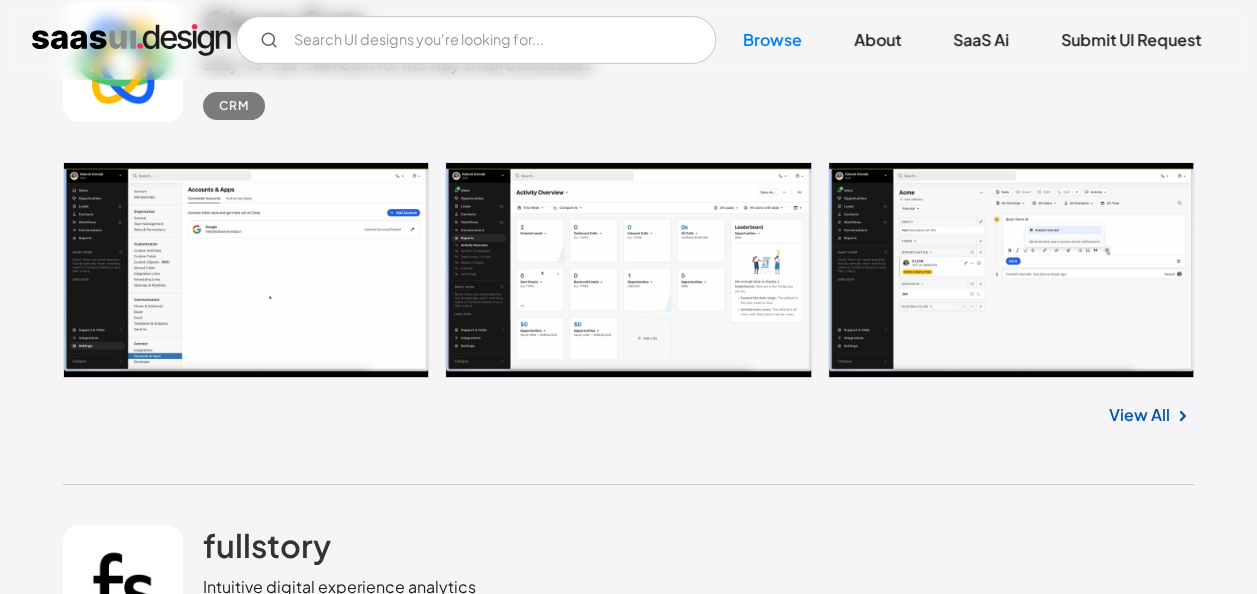 click on "View All" at bounding box center [1139, 415] 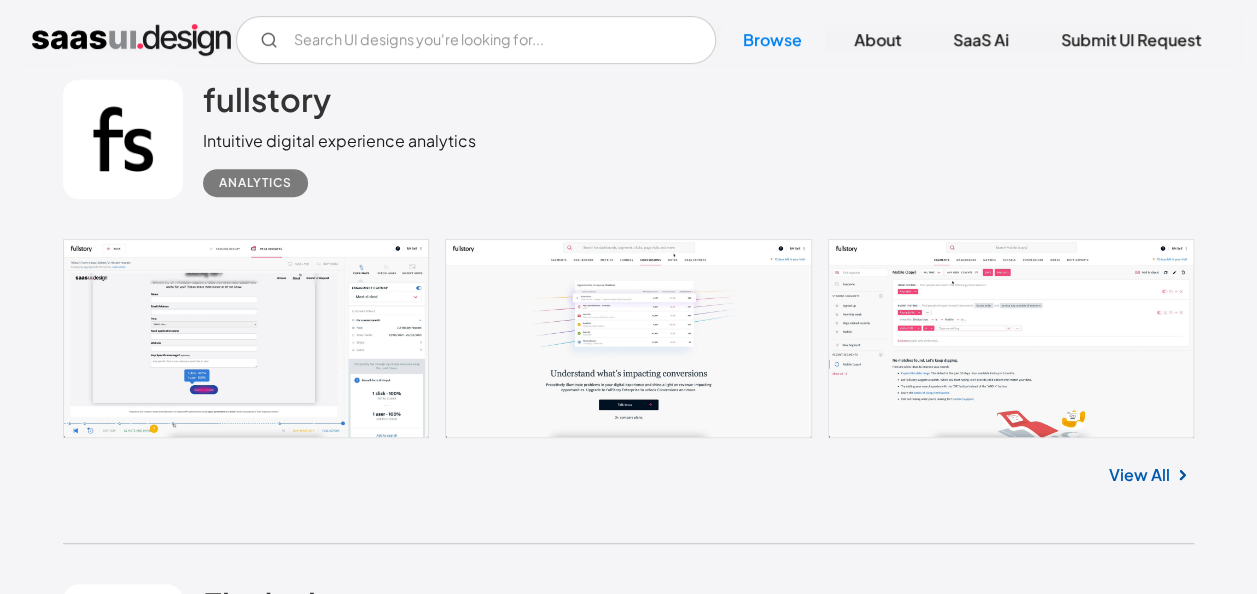 scroll, scrollTop: 4169, scrollLeft: 0, axis: vertical 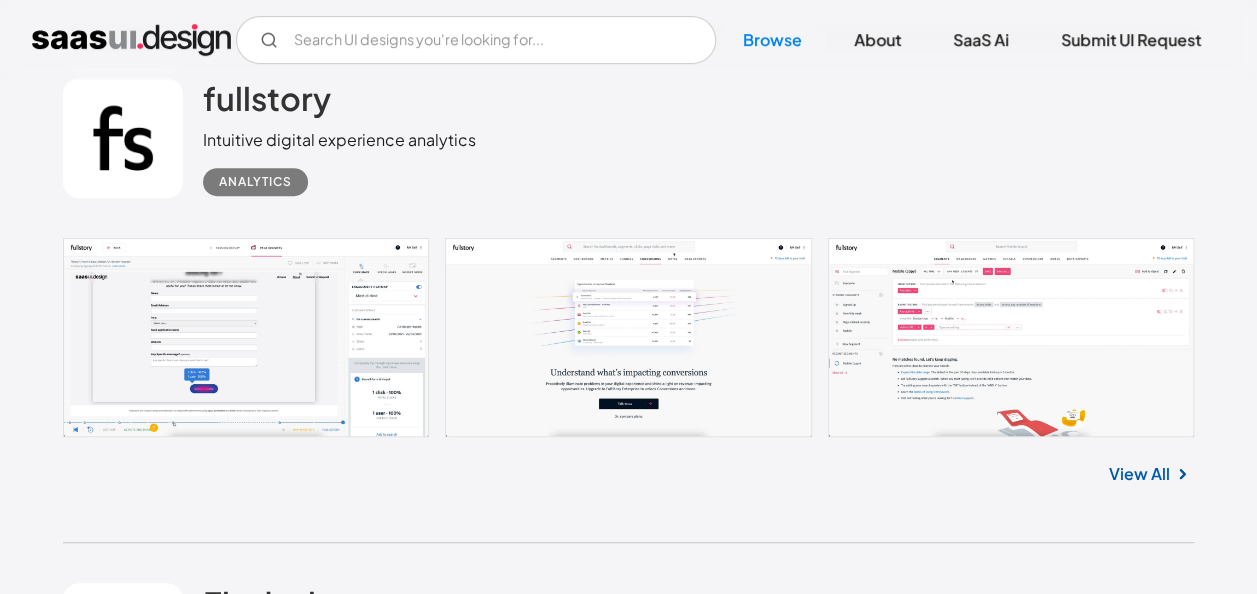 click on "View All" at bounding box center [1139, 474] 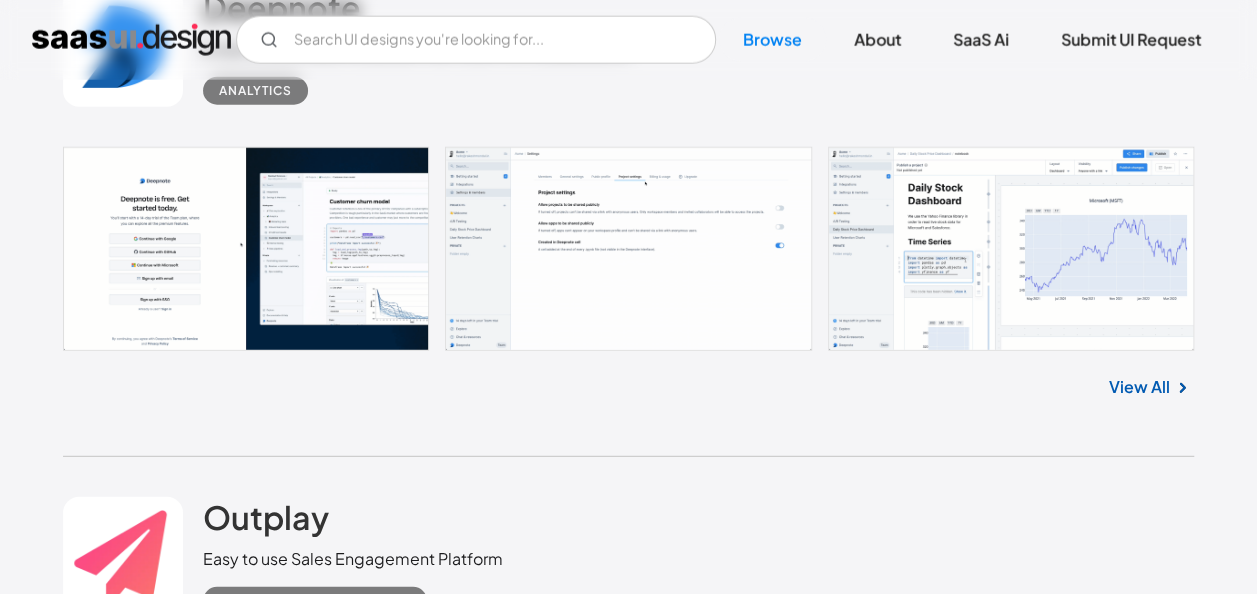 scroll, scrollTop: 6323, scrollLeft: 0, axis: vertical 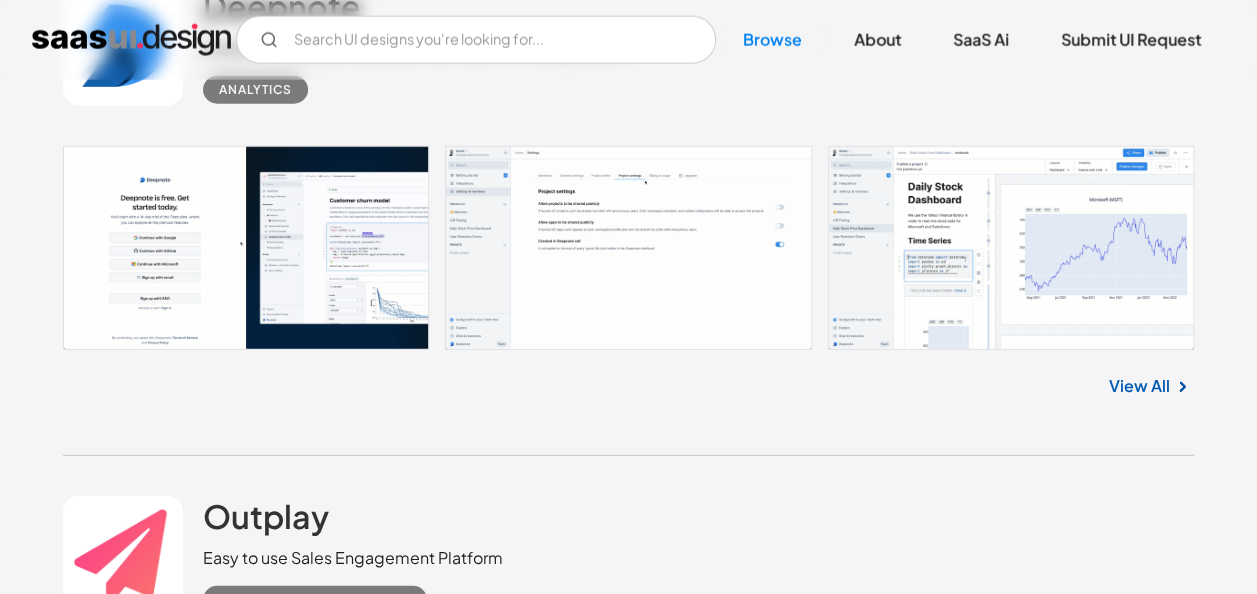 click on "Outplay Easy to use Sales Engagement Platform Sales Tracking Software" at bounding box center [628, 556] 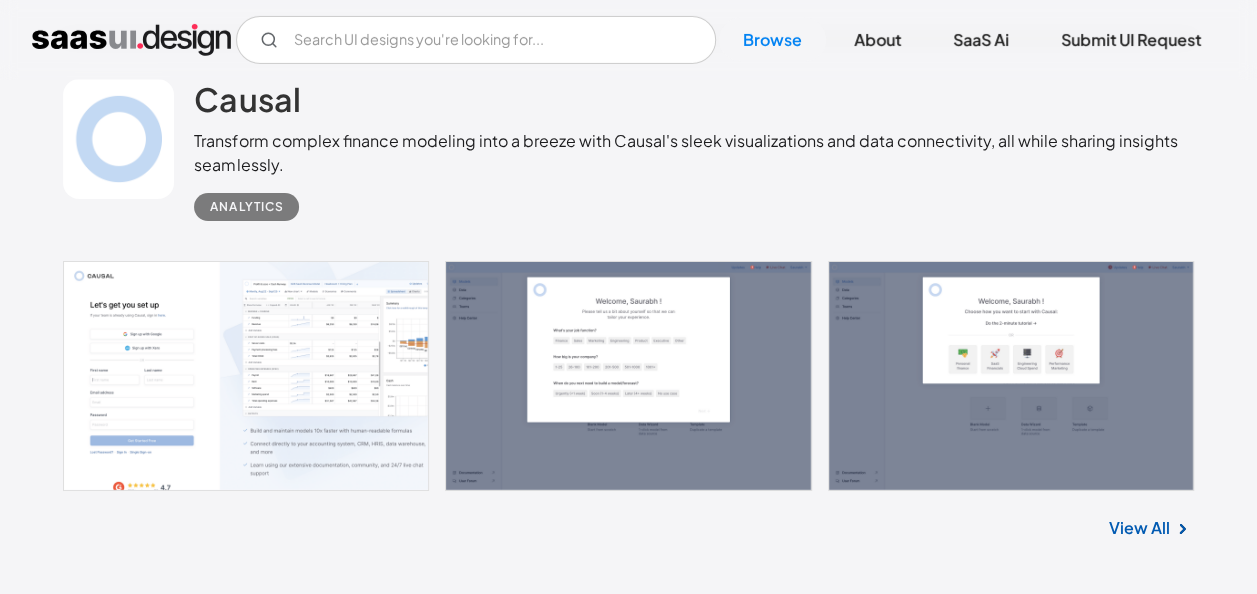 scroll, scrollTop: 7251, scrollLeft: 0, axis: vertical 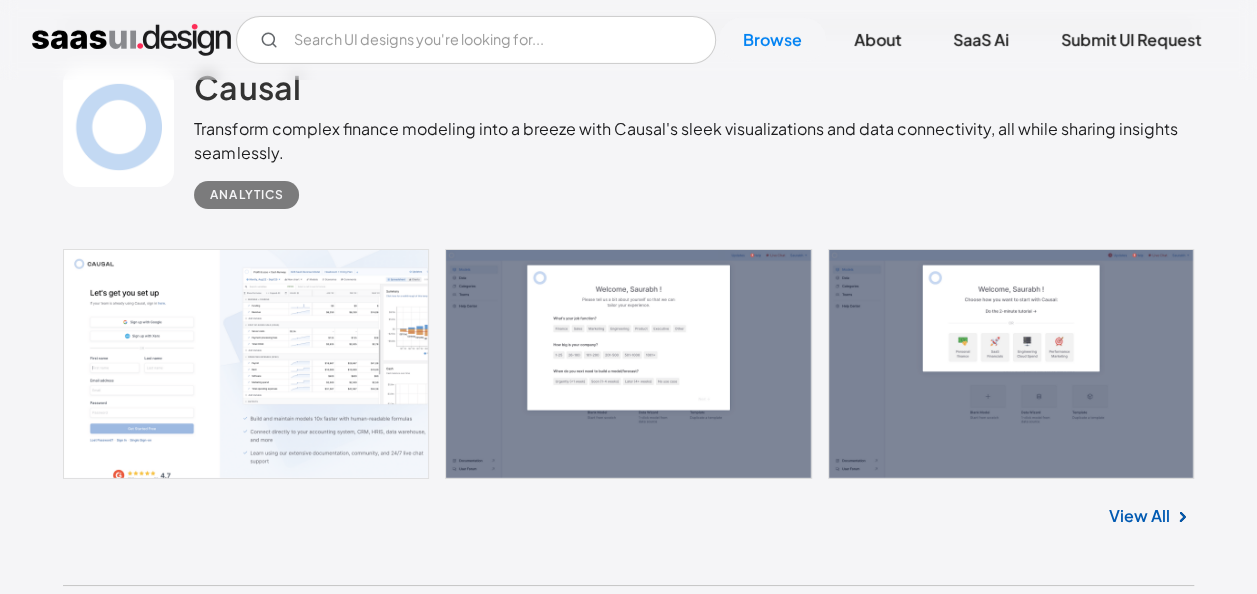 click on "View All" at bounding box center (1139, 516) 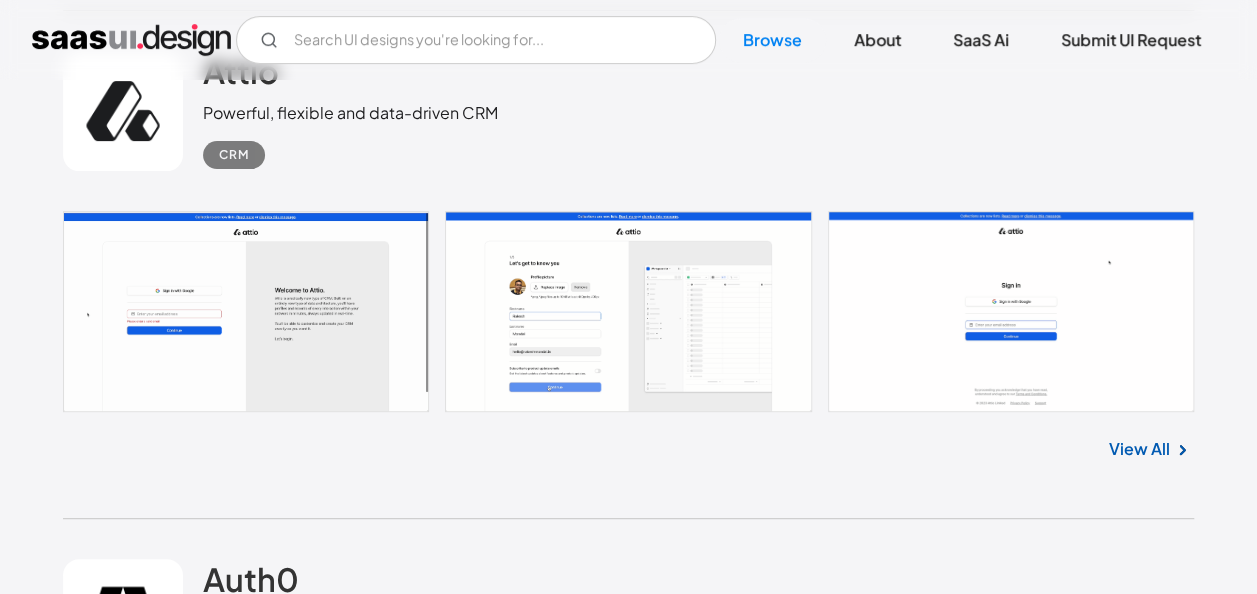 scroll, scrollTop: 7823, scrollLeft: 0, axis: vertical 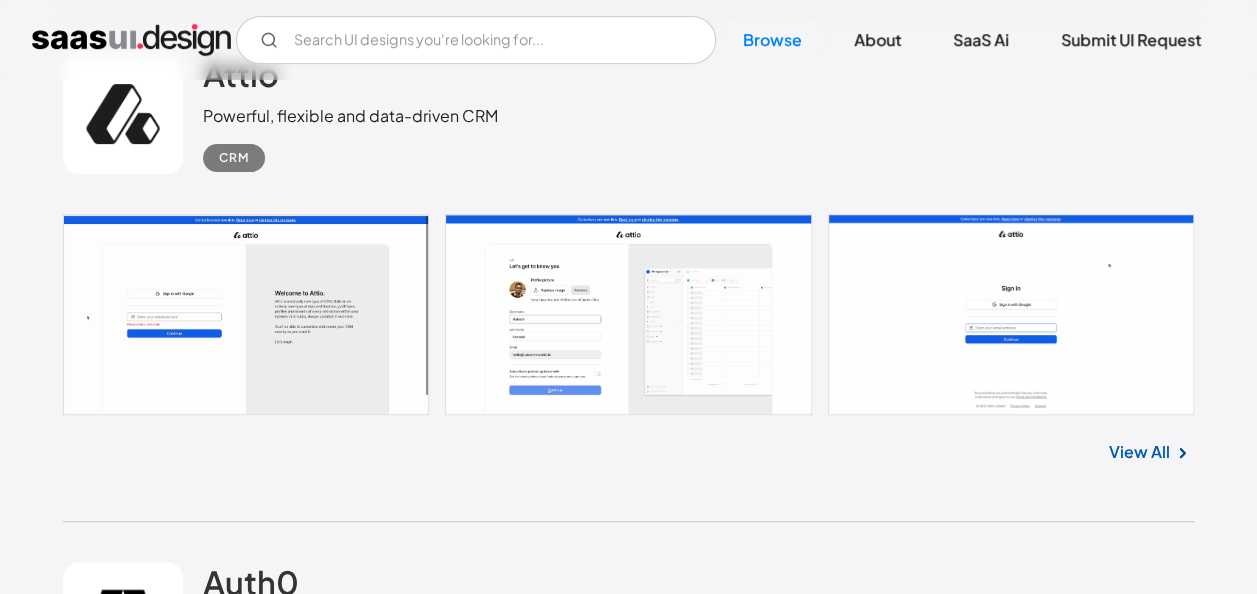 click on "View All" at bounding box center [1139, 452] 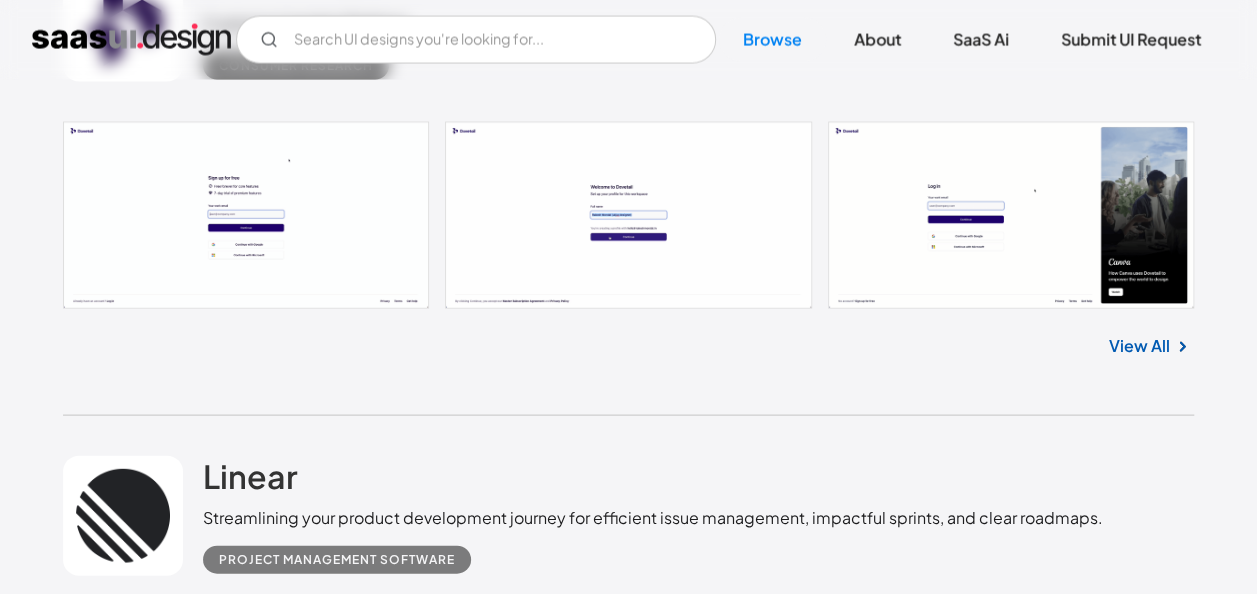 scroll, scrollTop: 9381, scrollLeft: 0, axis: vertical 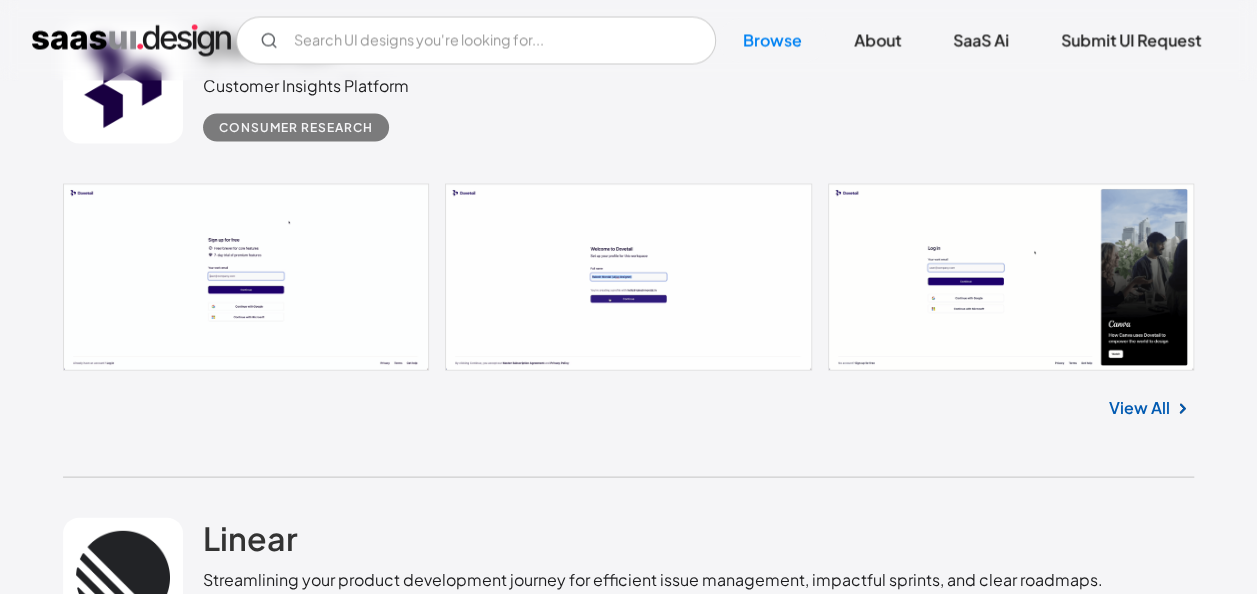 click on "View All" at bounding box center (1139, 407) 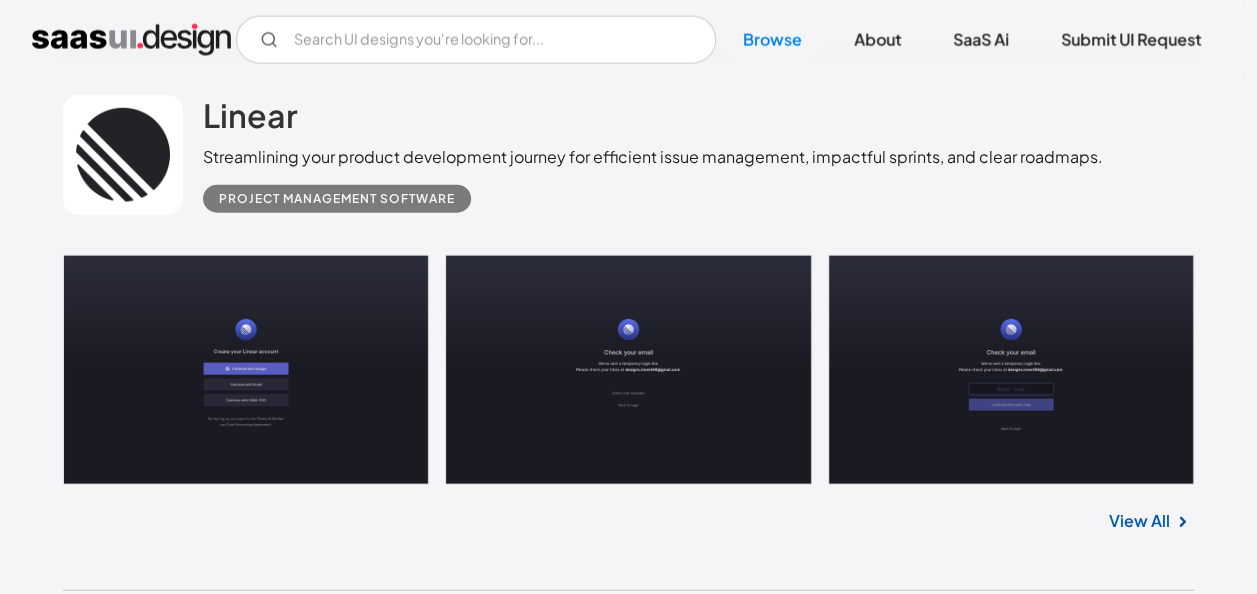 scroll, scrollTop: 9804, scrollLeft: 0, axis: vertical 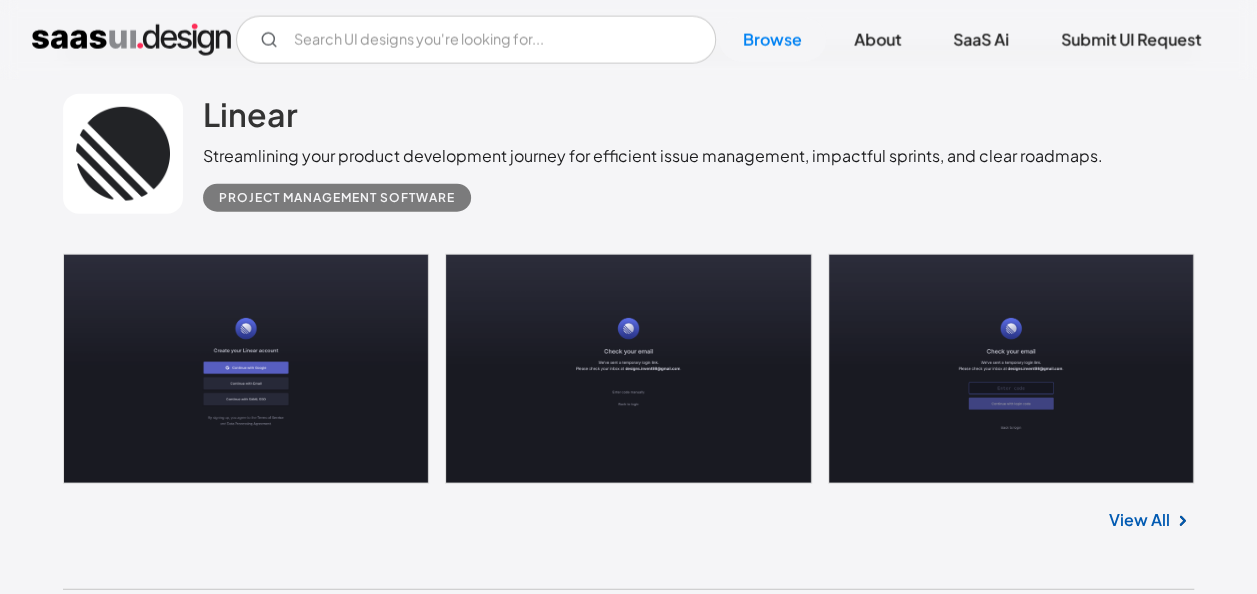 click on "View All" at bounding box center [1139, 520] 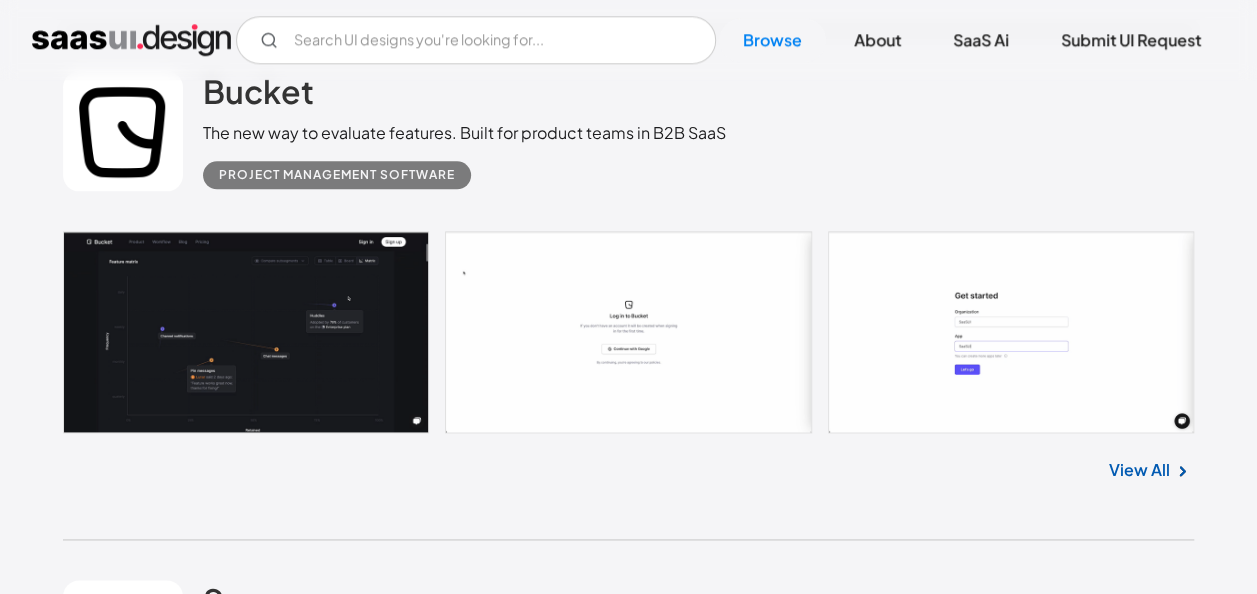 scroll, scrollTop: 12476, scrollLeft: 0, axis: vertical 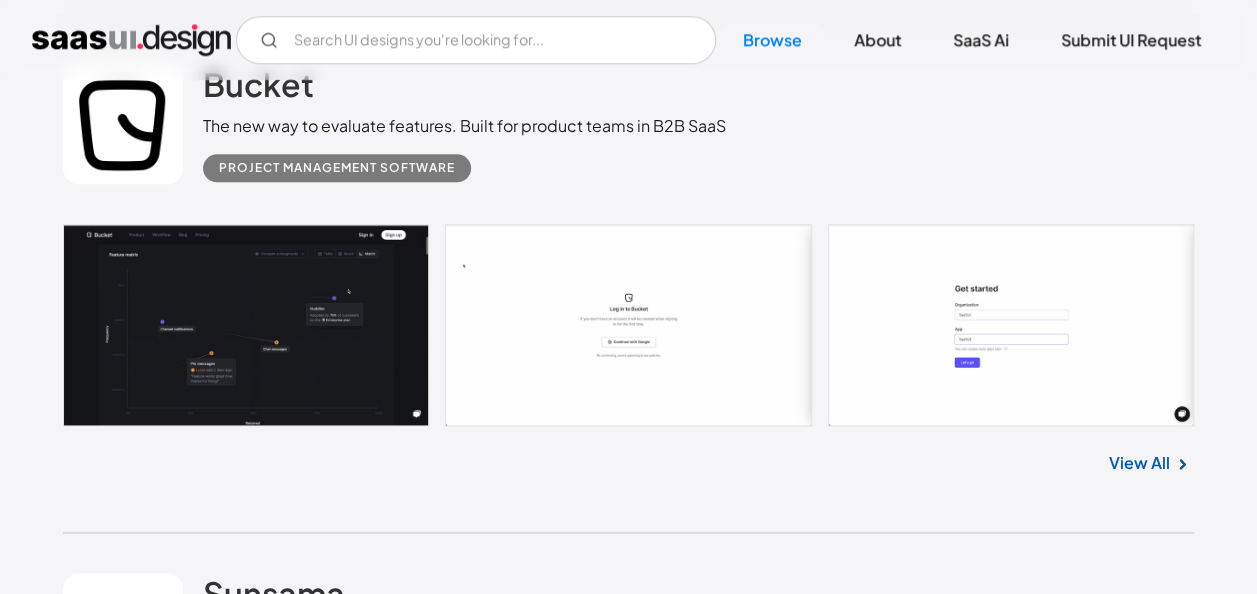 click on "View All" at bounding box center (1139, 463) 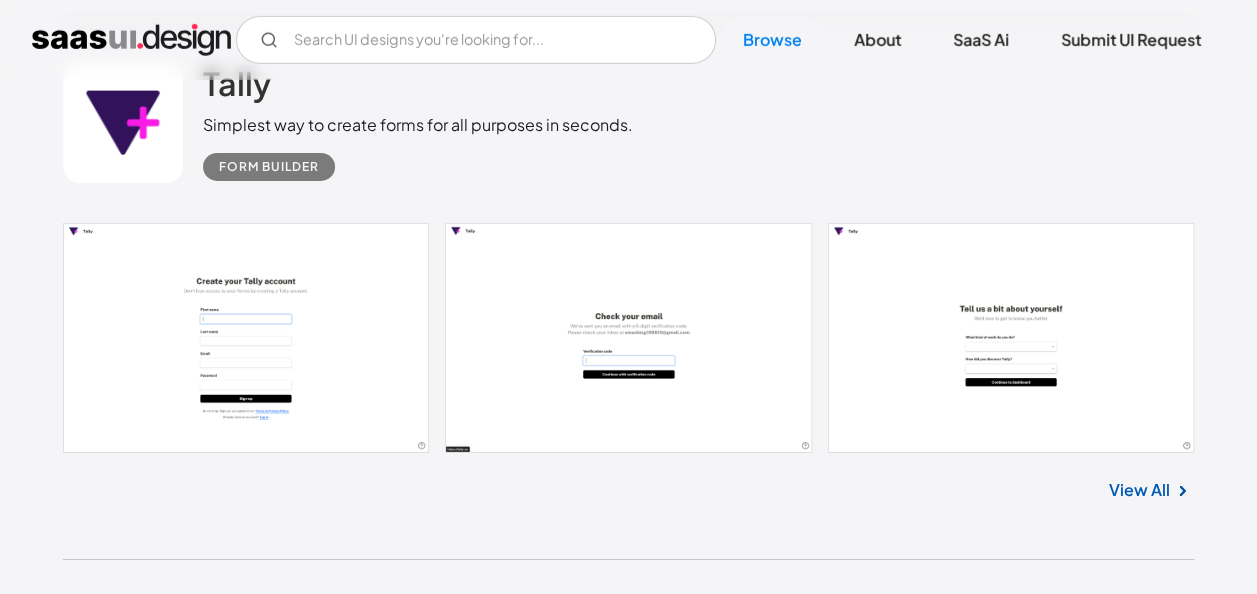 scroll, scrollTop: 14583, scrollLeft: 0, axis: vertical 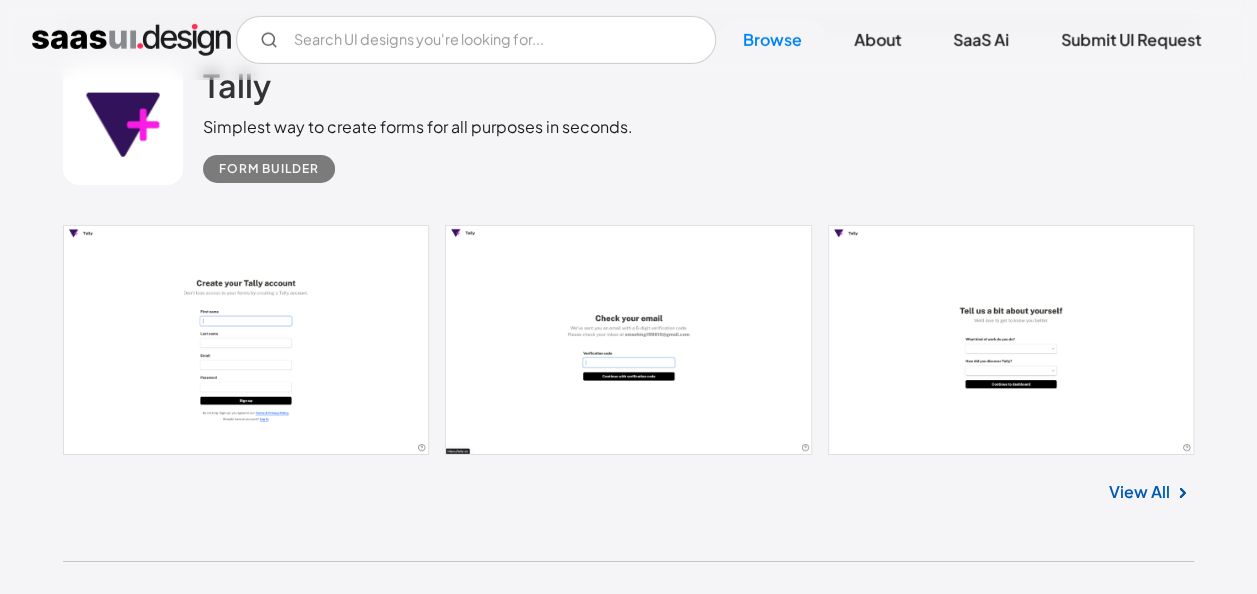 click on "View All" at bounding box center [1139, 492] 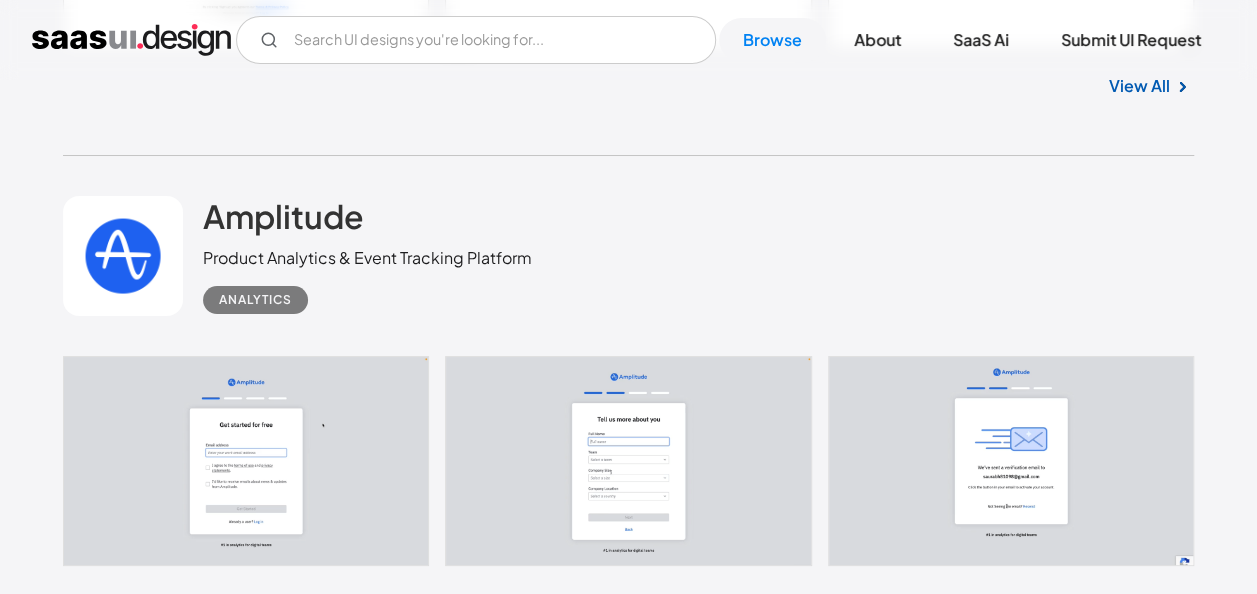 scroll, scrollTop: 15094, scrollLeft: 0, axis: vertical 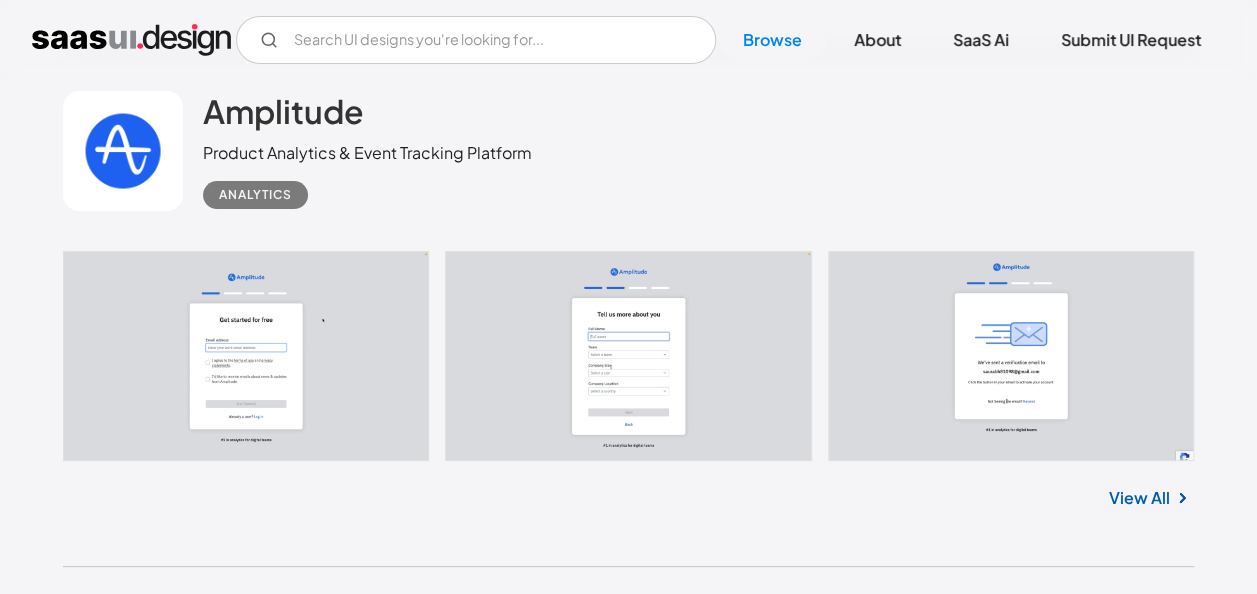 click on "View All" at bounding box center [1139, 498] 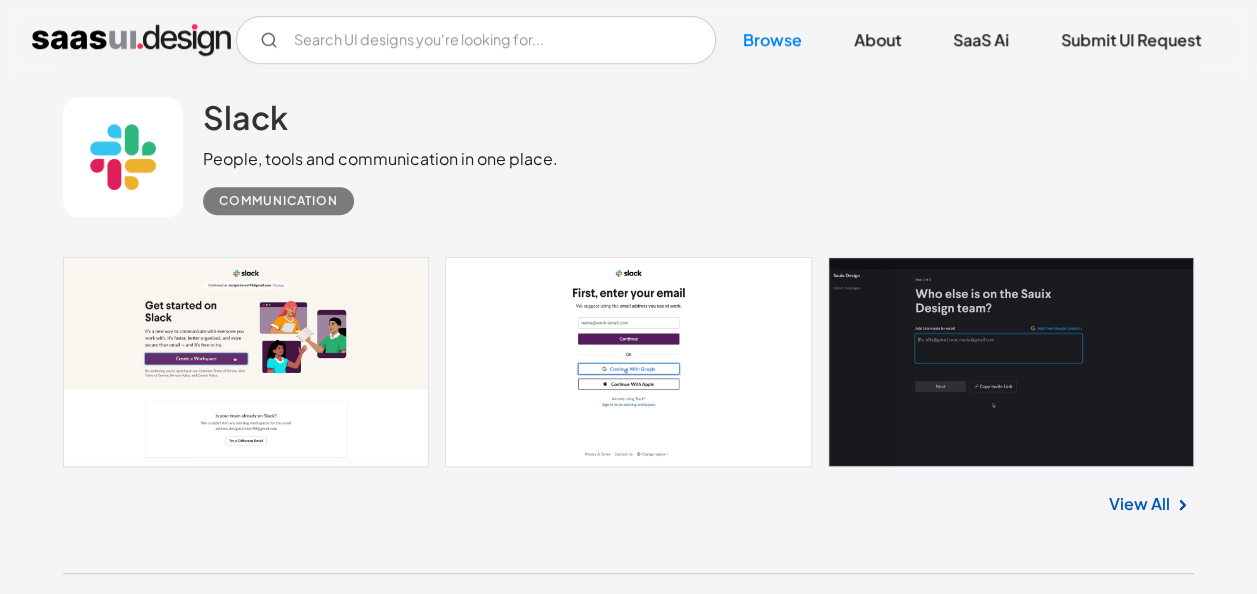 scroll, scrollTop: 15603, scrollLeft: 0, axis: vertical 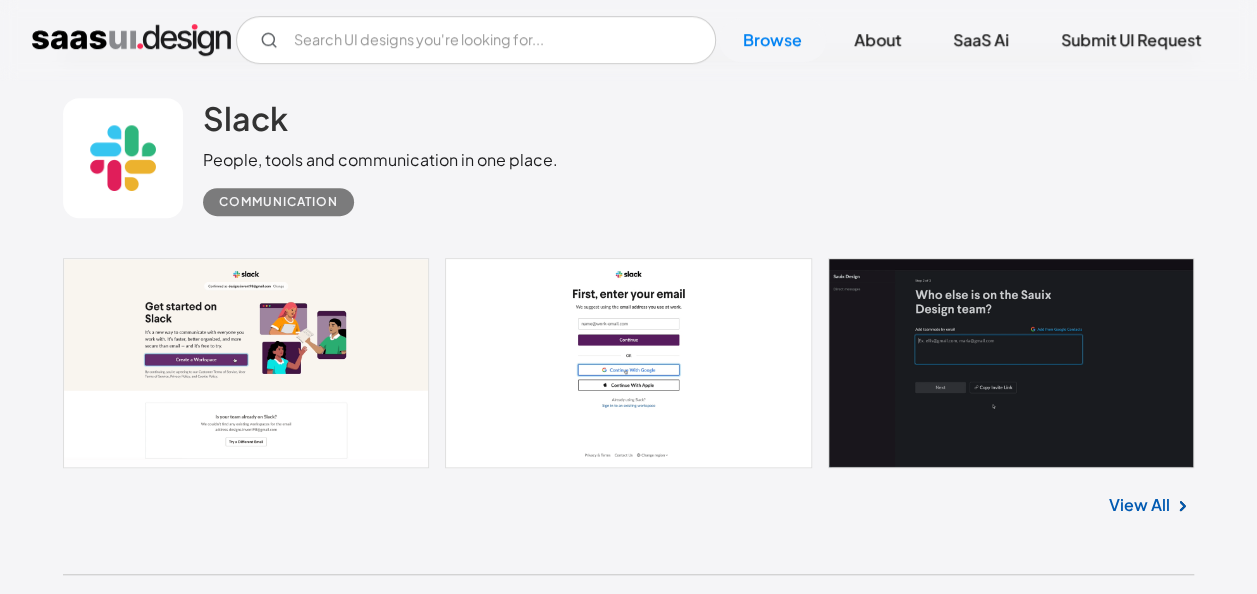 click on "View All" at bounding box center [1139, 505] 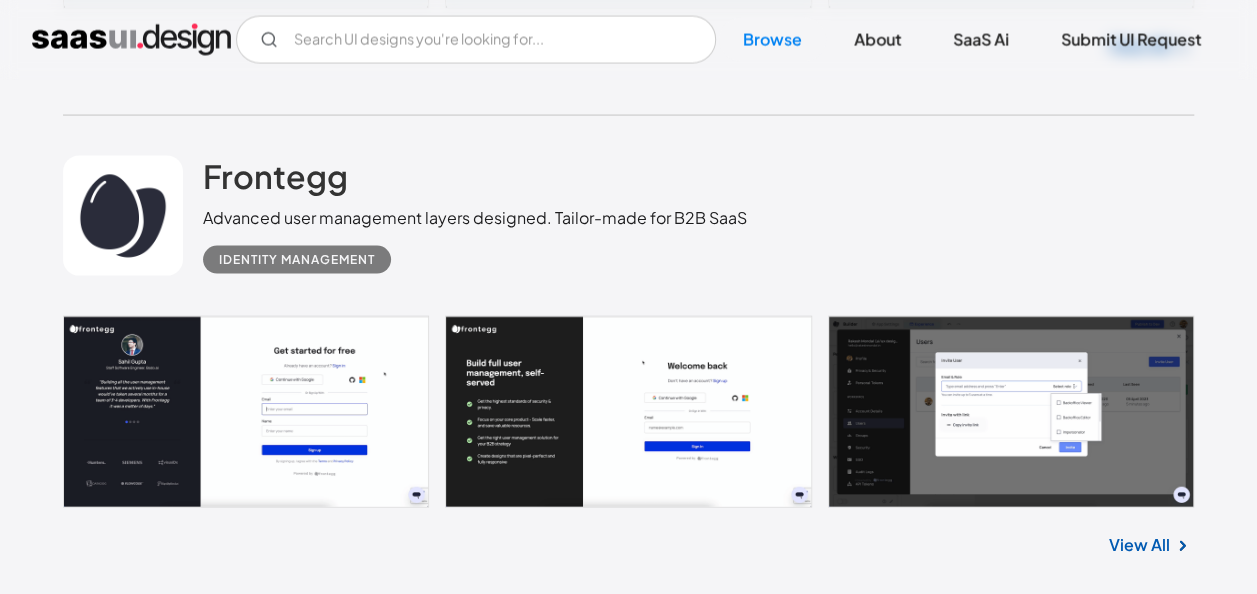 scroll, scrollTop: 17078, scrollLeft: 0, axis: vertical 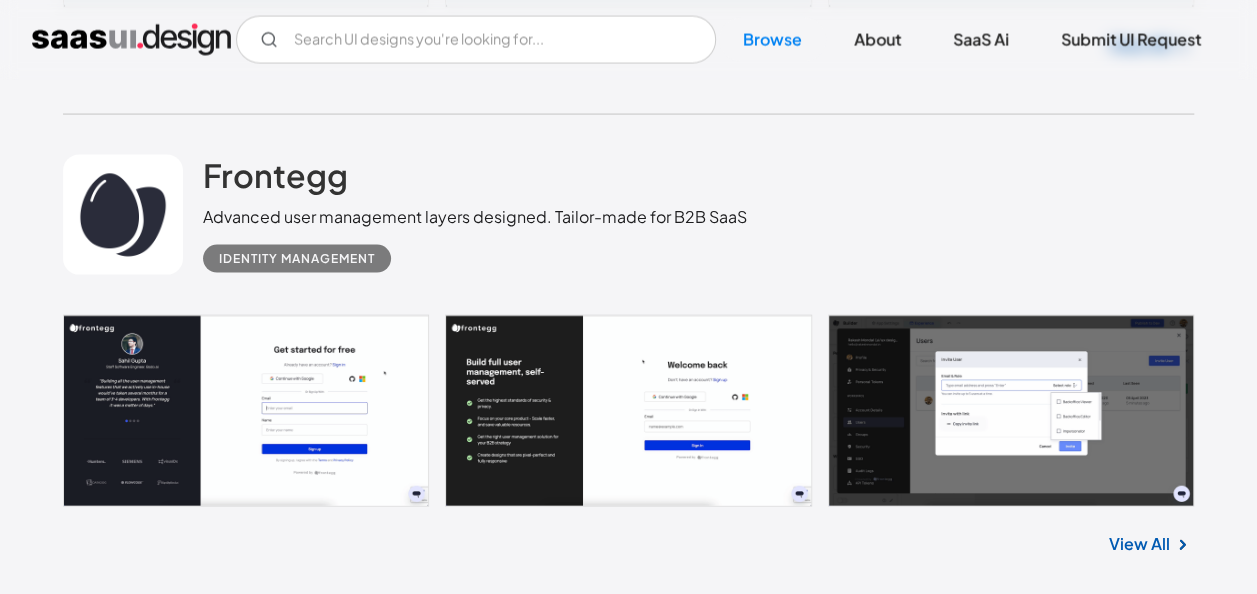 click on "View All" at bounding box center [1139, 544] 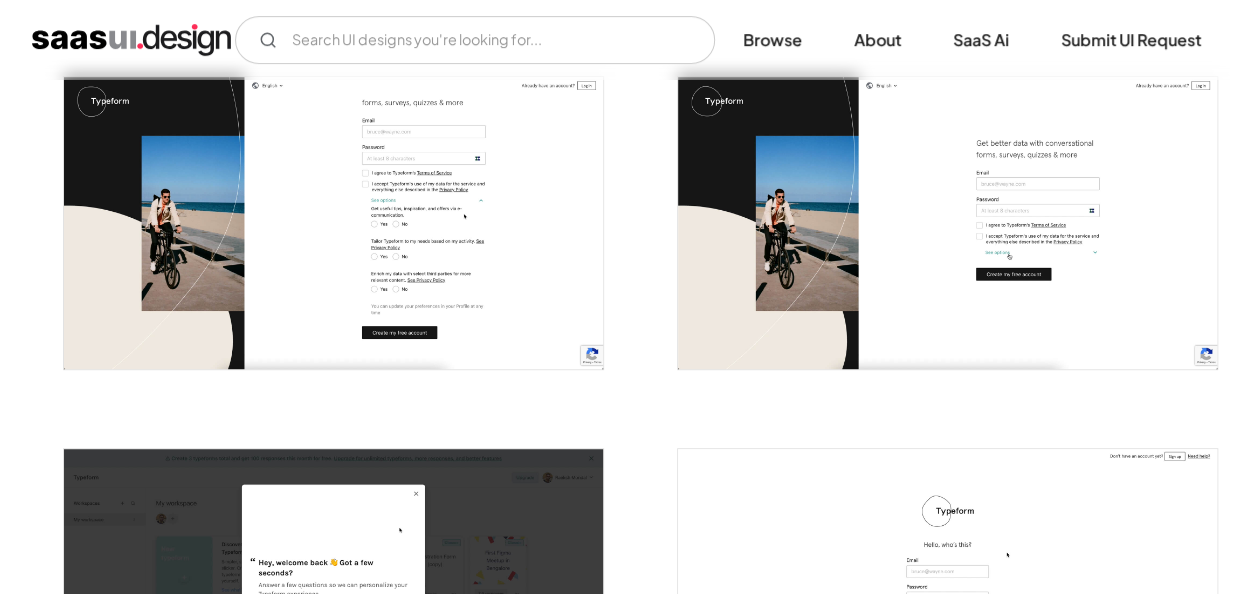 scroll, scrollTop: 392, scrollLeft: 0, axis: vertical 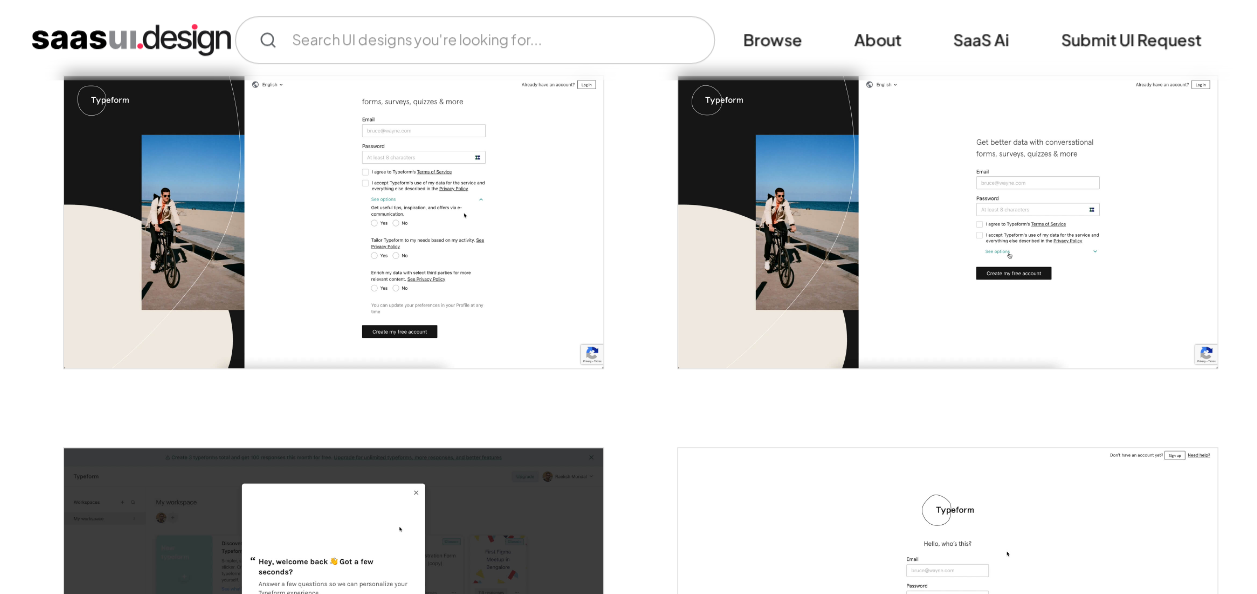 click at bounding box center [334, 221] 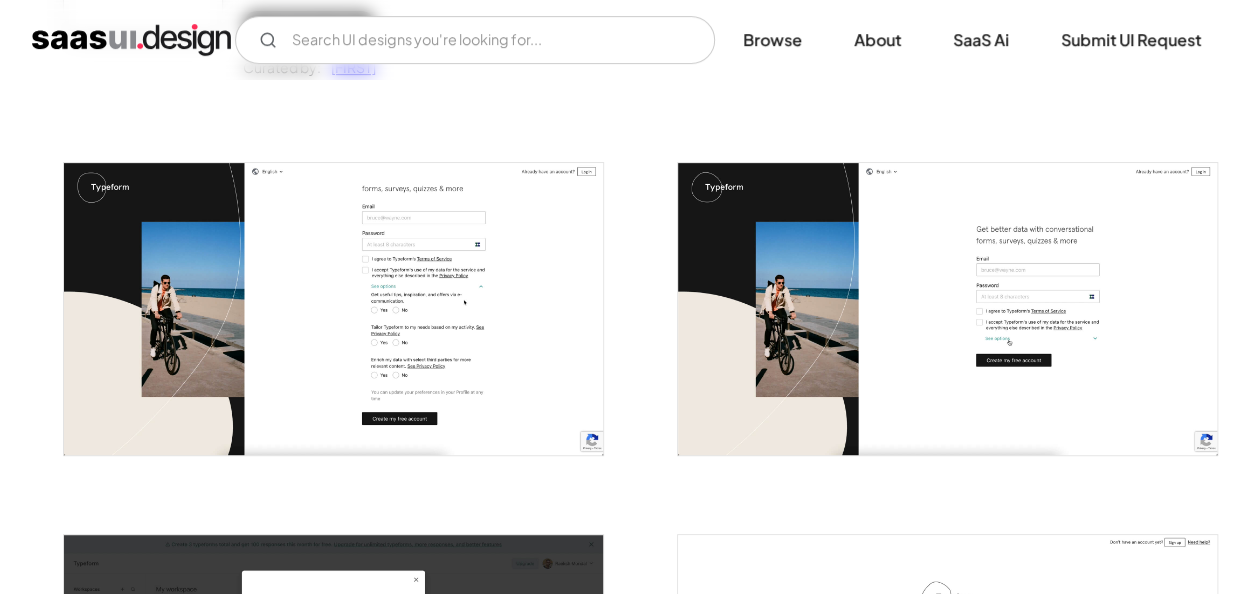 scroll, scrollTop: 306, scrollLeft: 0, axis: vertical 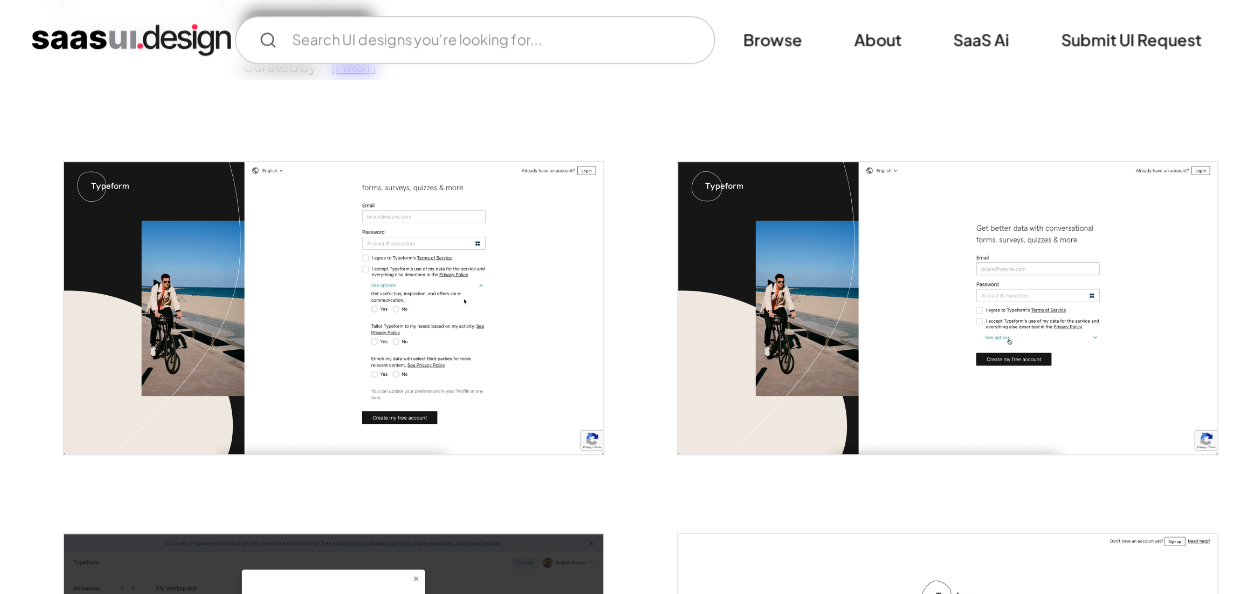 click at bounding box center (334, 307) 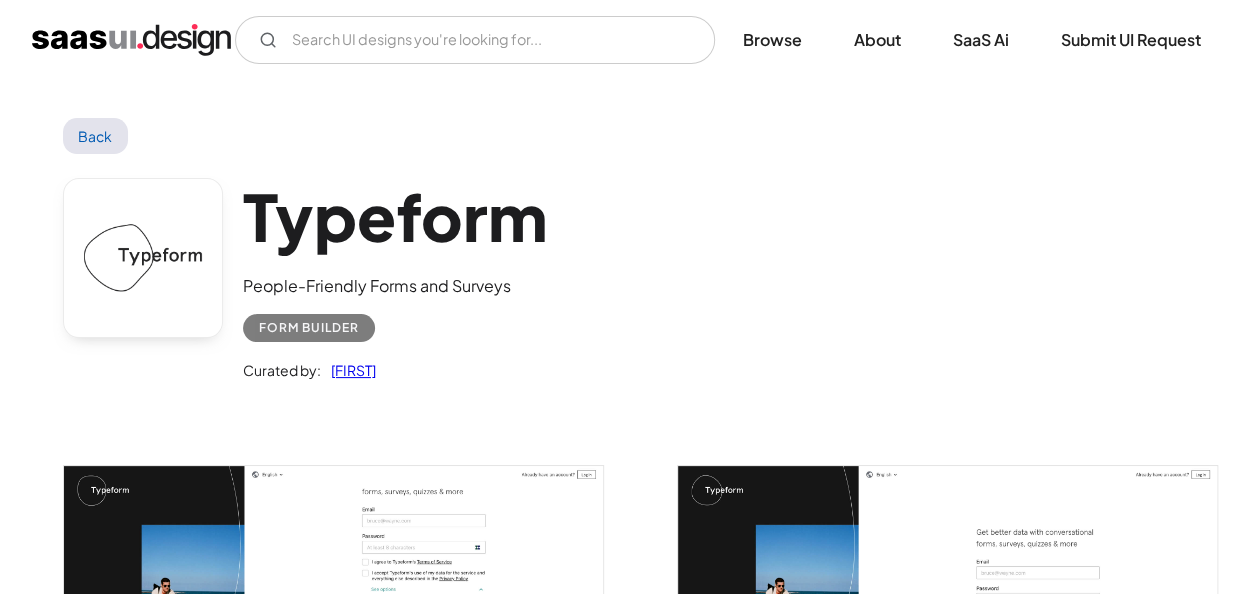 scroll, scrollTop: 0, scrollLeft: 0, axis: both 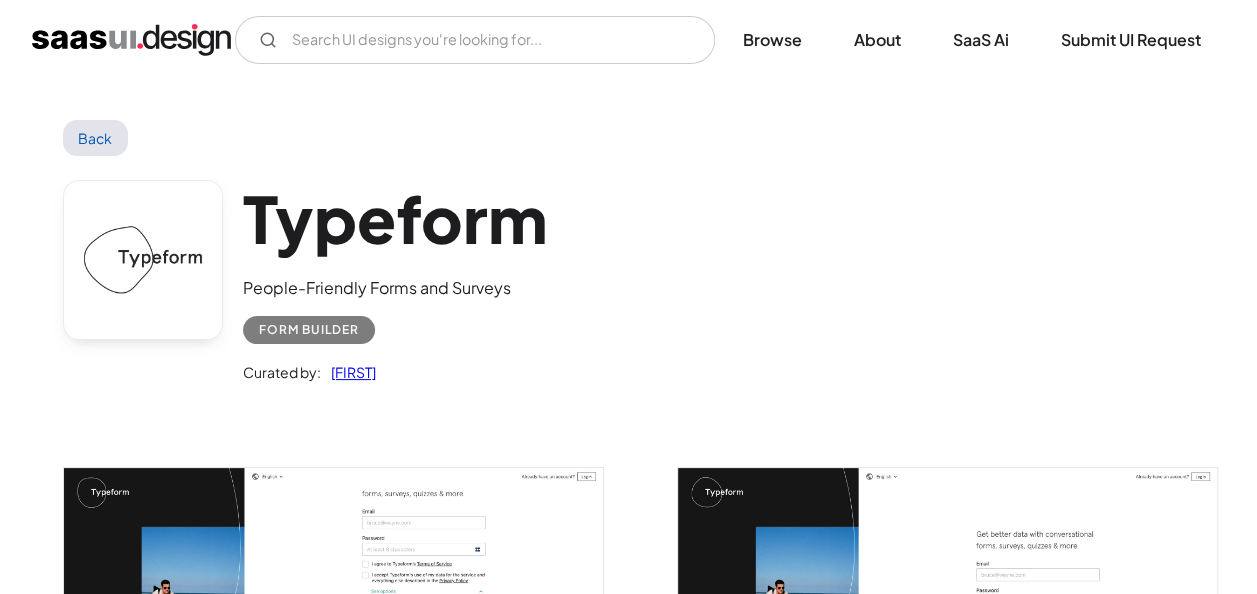click on "Back" at bounding box center [95, 138] 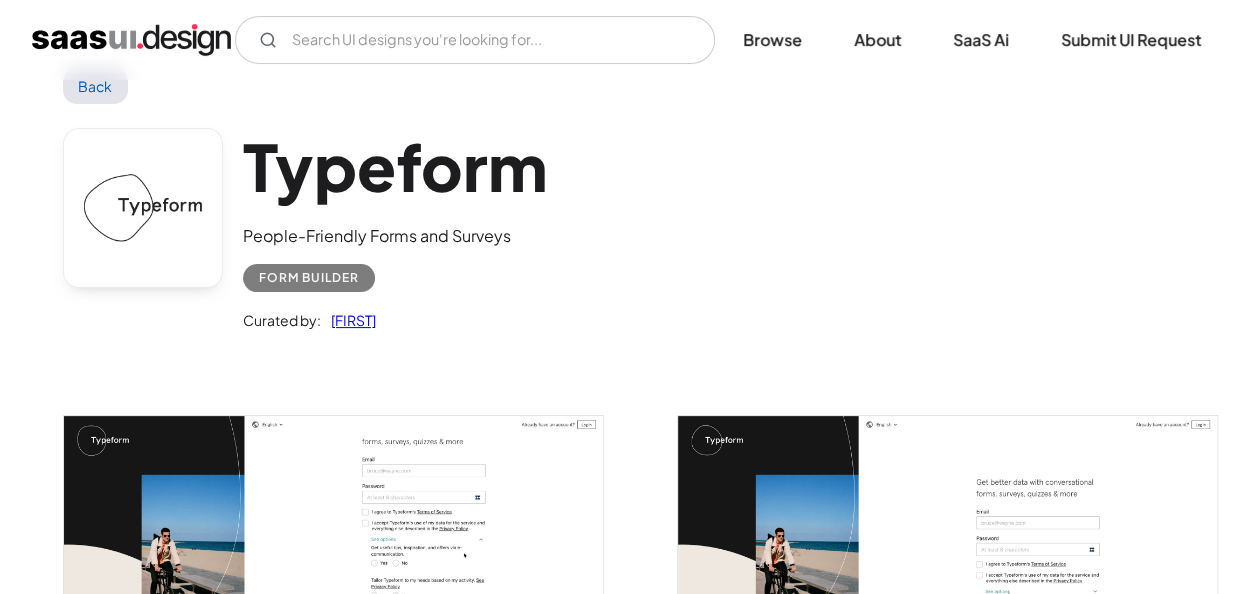 scroll, scrollTop: 39, scrollLeft: 0, axis: vertical 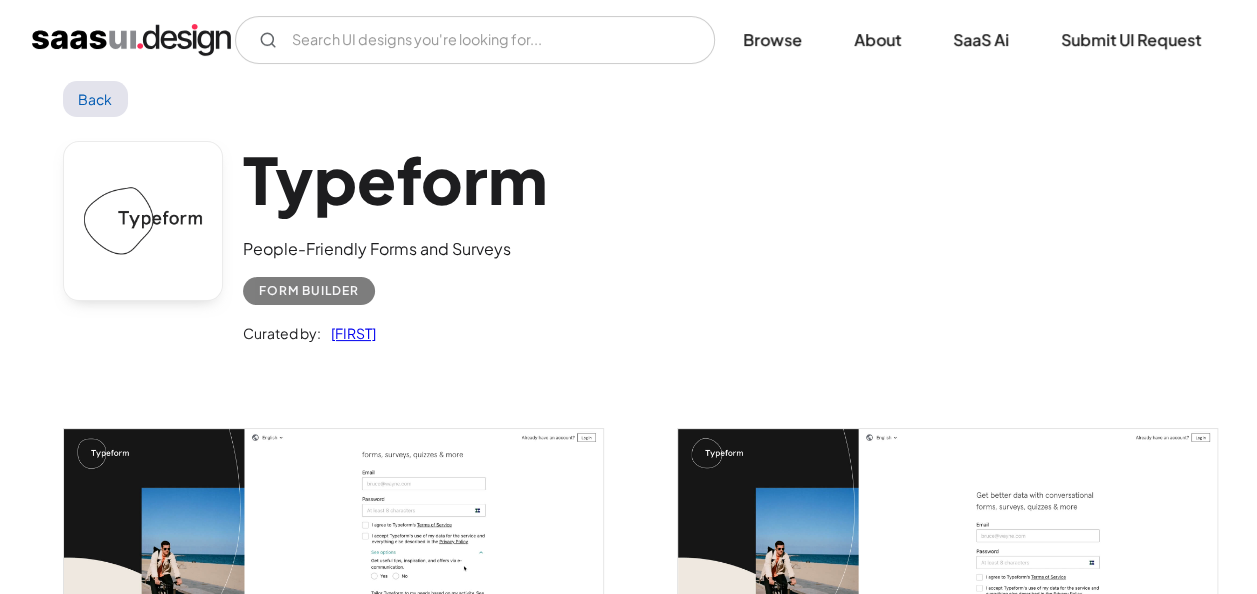 click at bounding box center [334, 574] 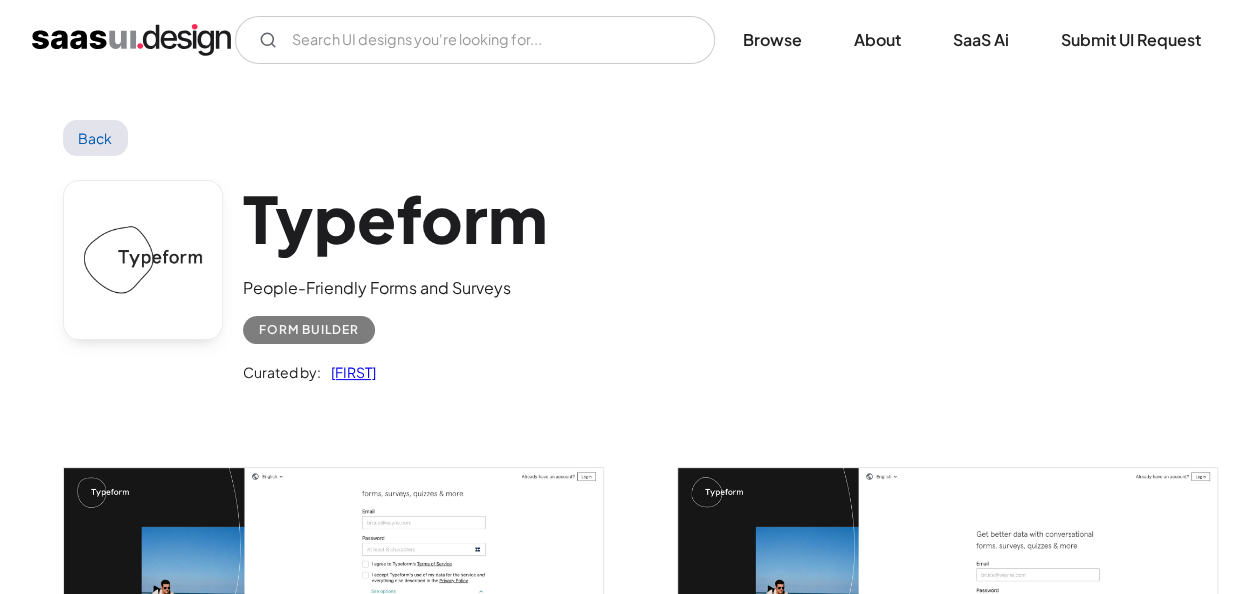 click at bounding box center [334, 613] 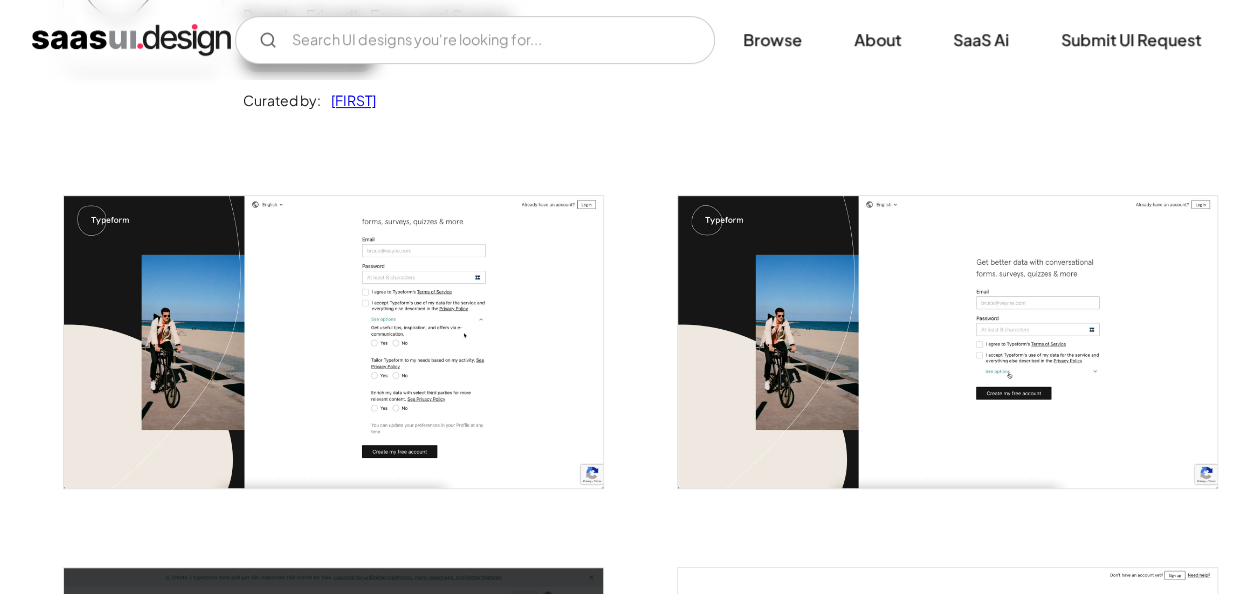 scroll, scrollTop: 272, scrollLeft: 0, axis: vertical 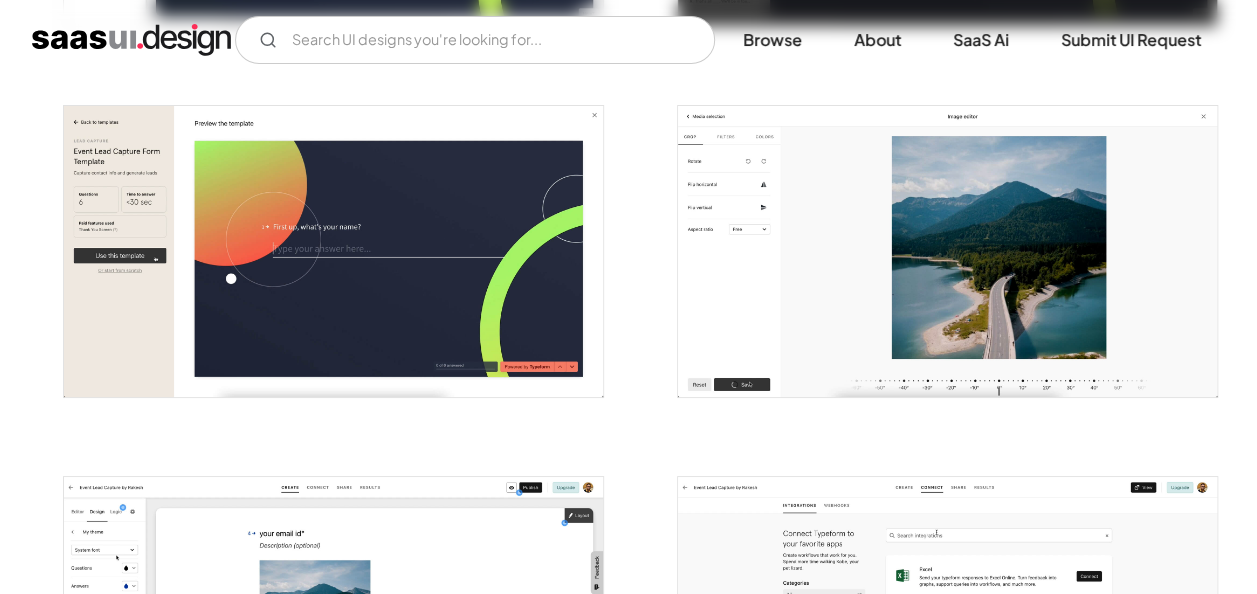 click at bounding box center (628, -875) 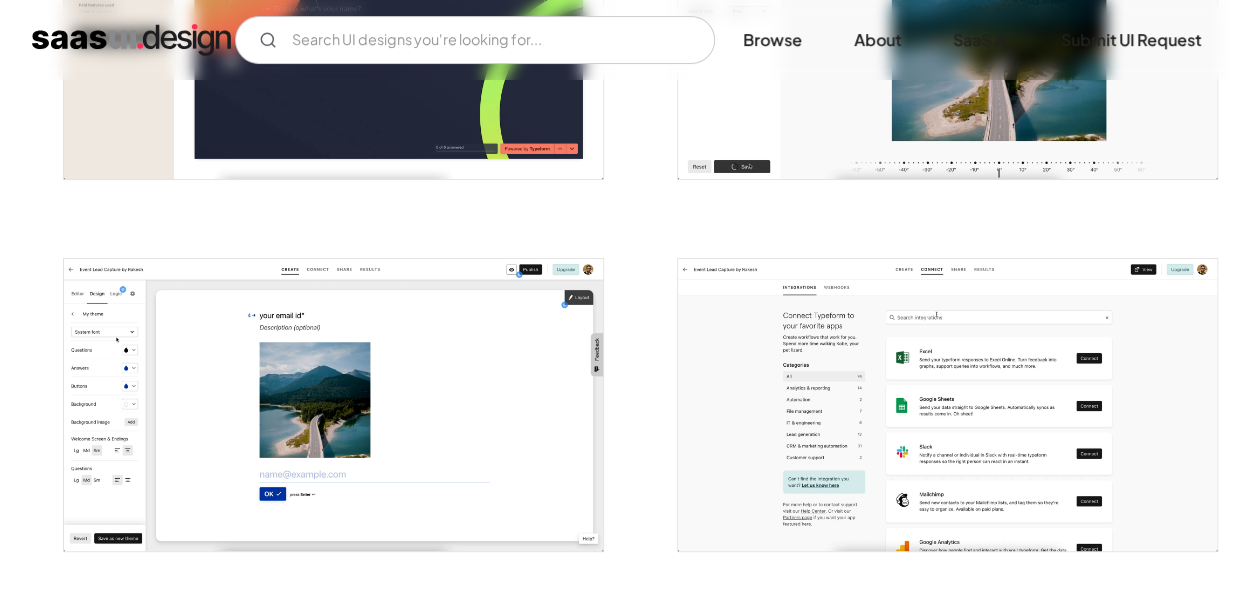 scroll, scrollTop: 3924, scrollLeft: 0, axis: vertical 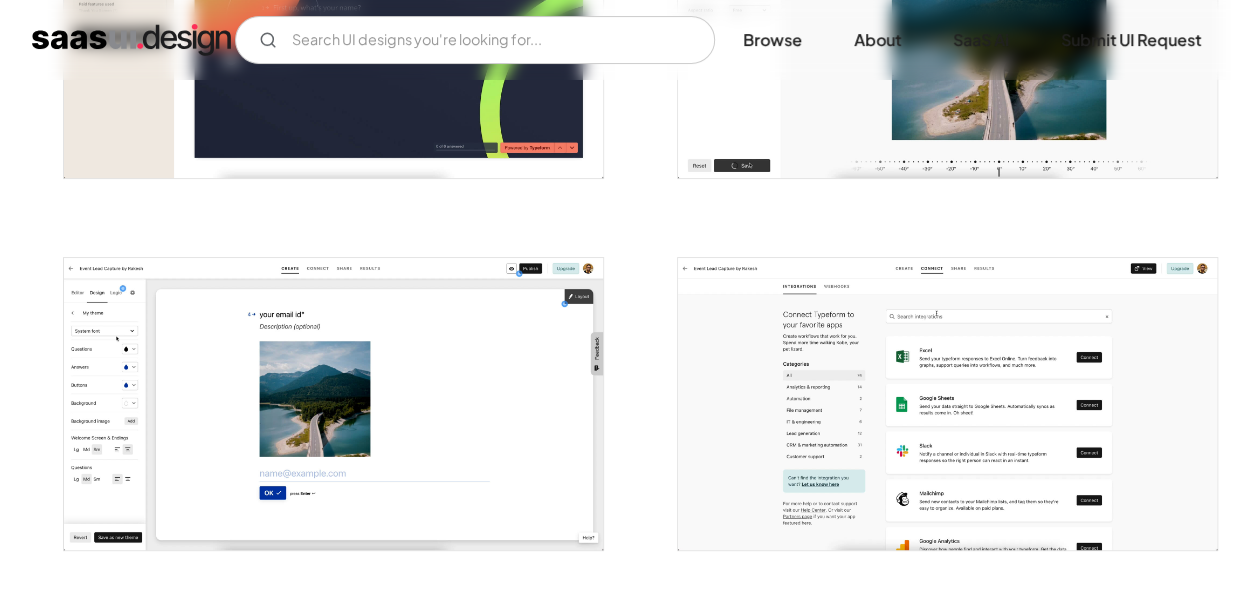 click at bounding box center [628, -1094] 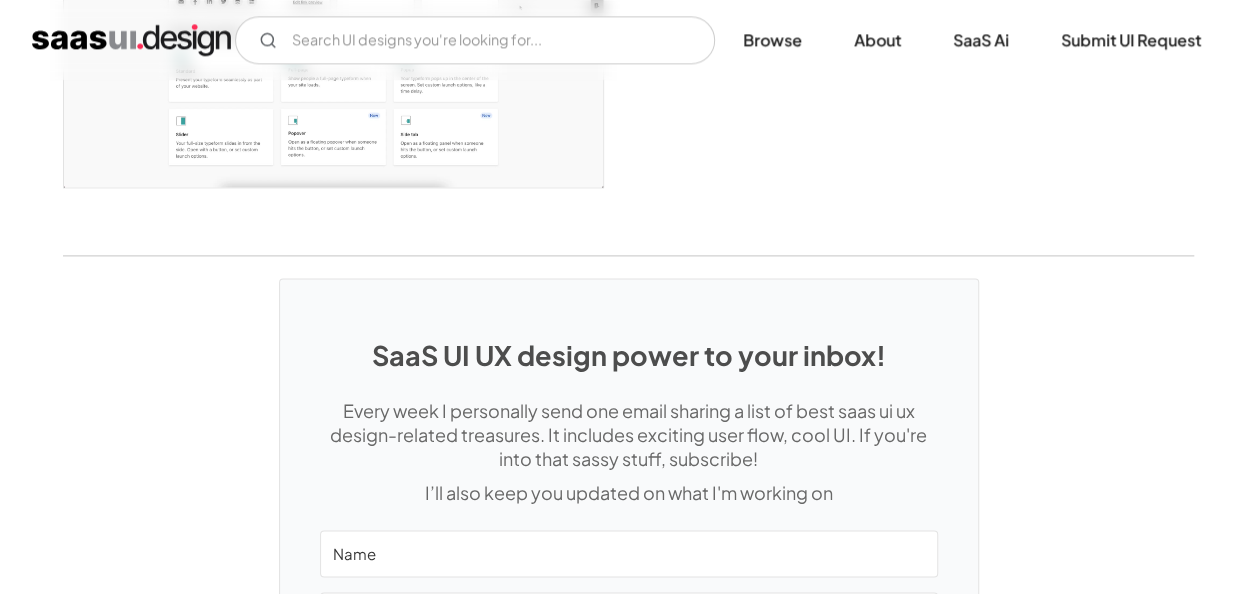 scroll, scrollTop: 5340, scrollLeft: 0, axis: vertical 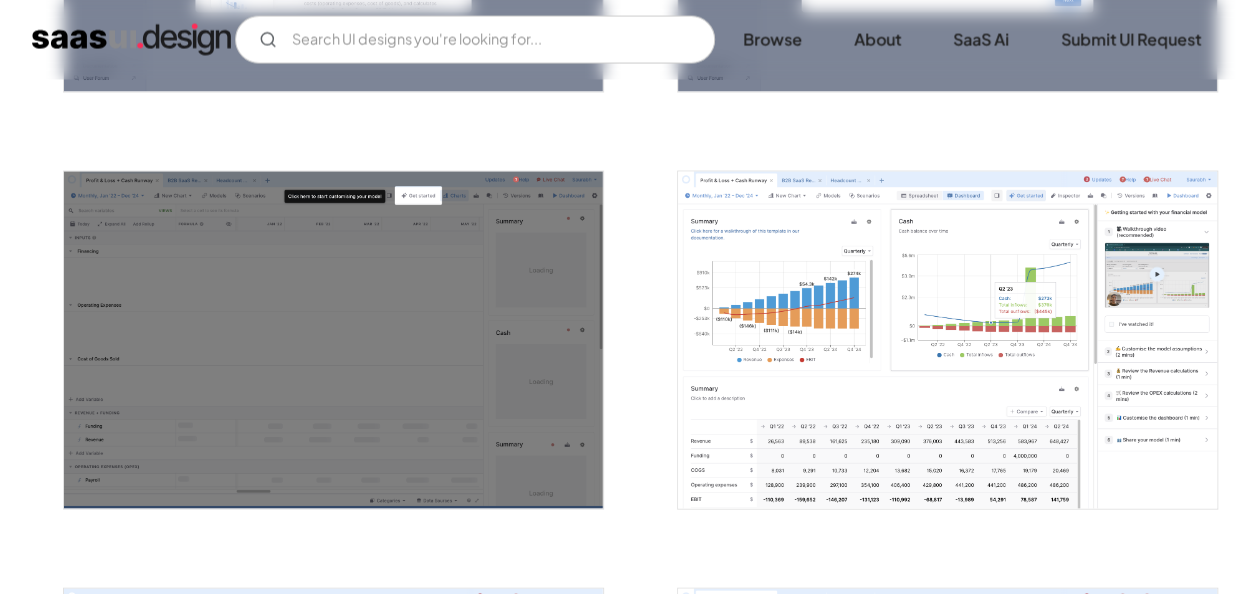 click at bounding box center [628, 537] 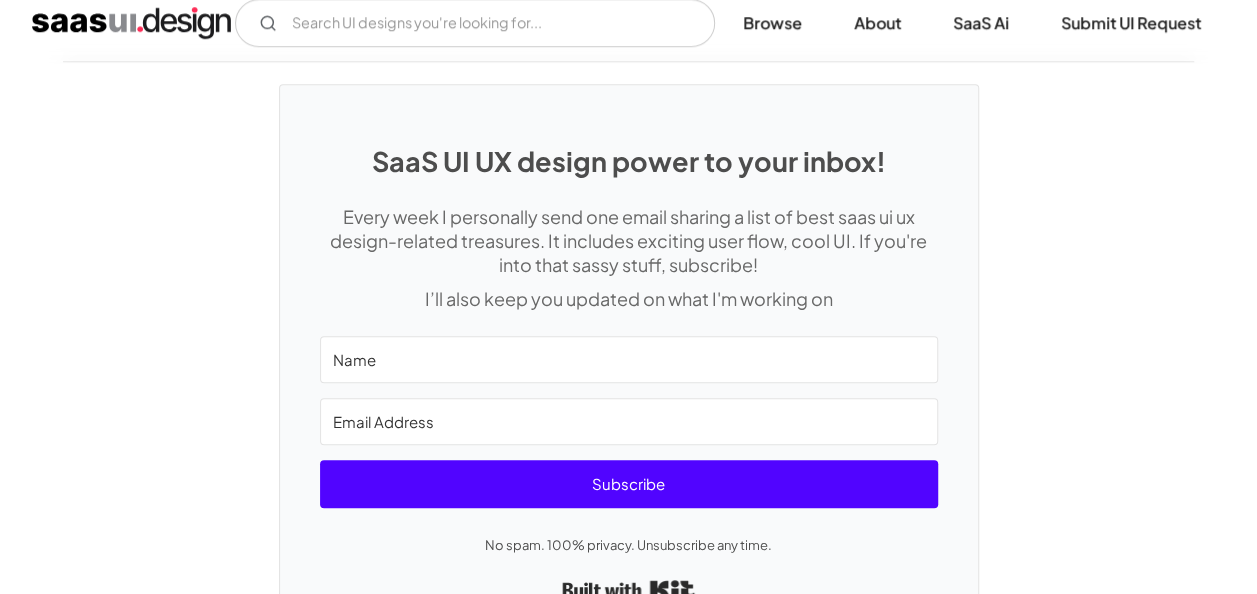scroll, scrollTop: 4594, scrollLeft: 0, axis: vertical 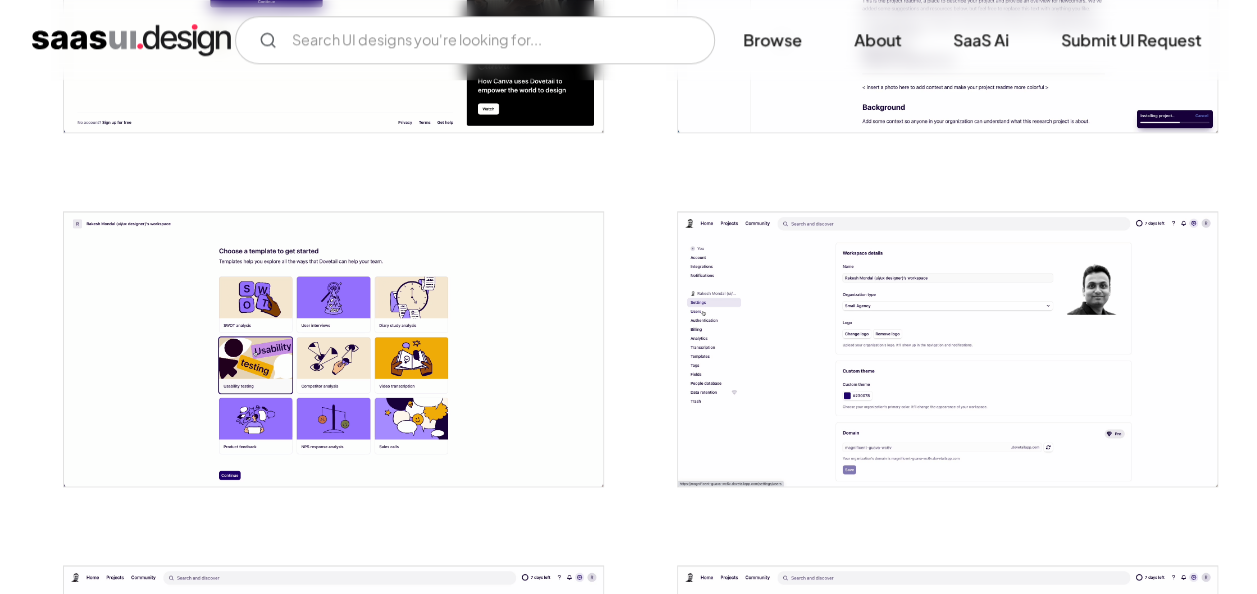 click at bounding box center (628, 1754) 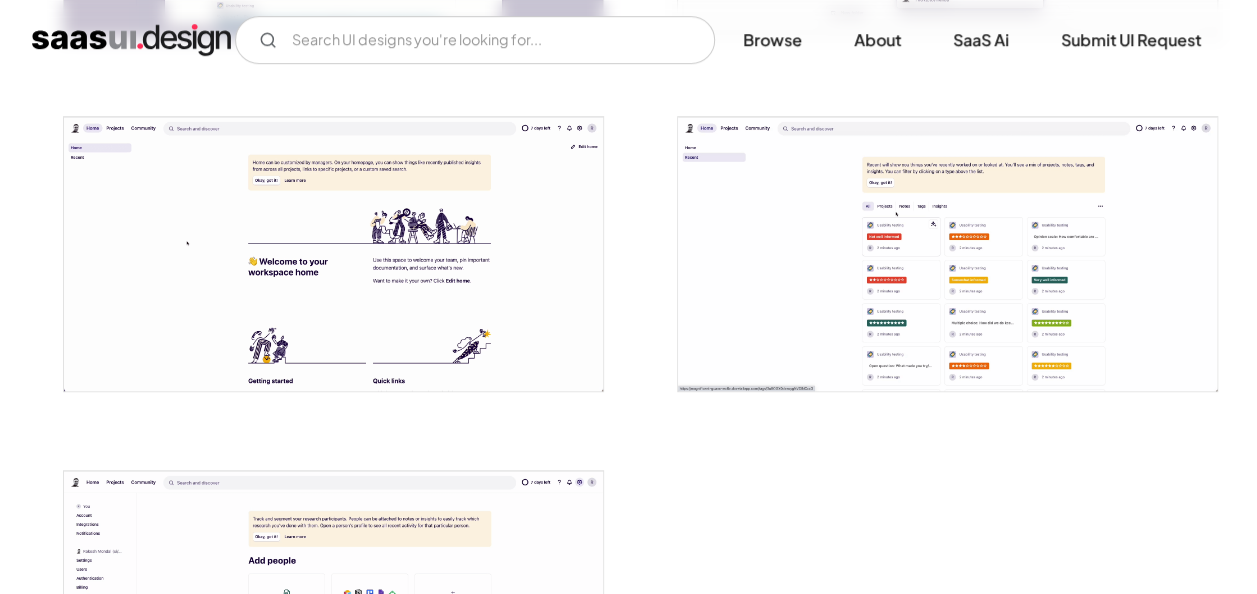 scroll, scrollTop: 4437, scrollLeft: 0, axis: vertical 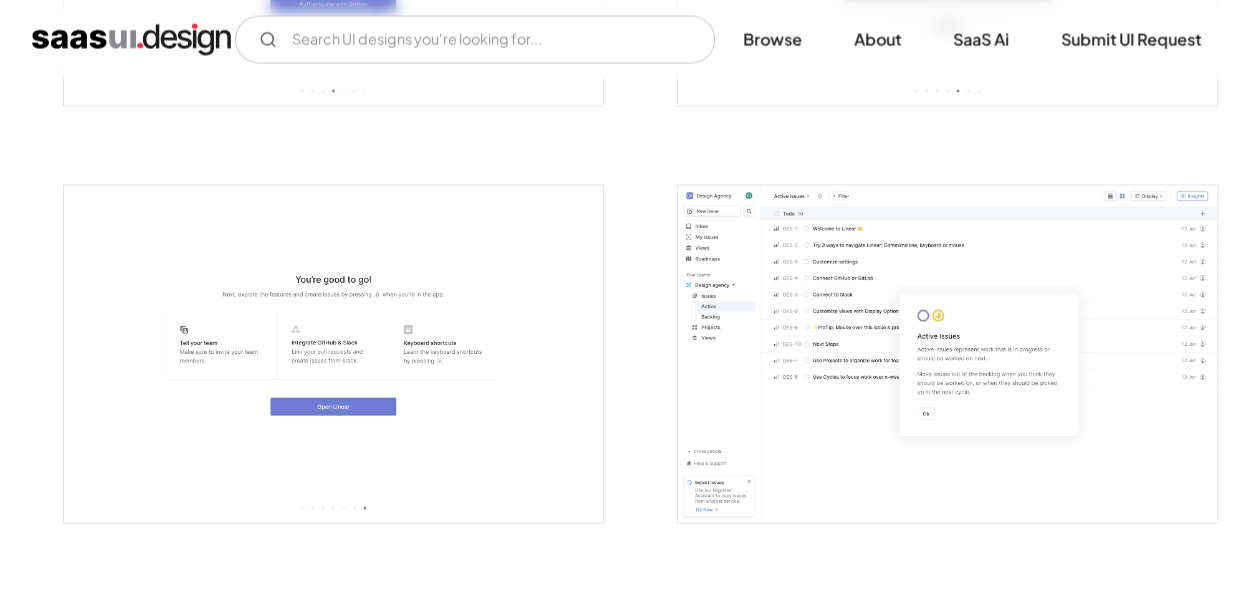 click at bounding box center [628, 968] 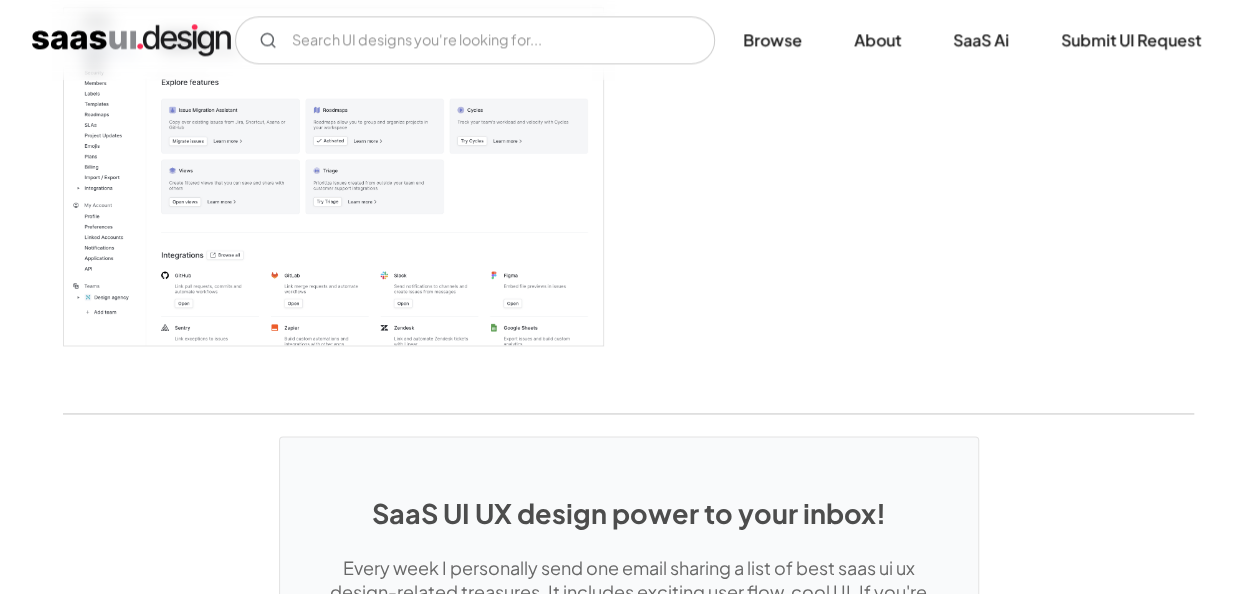 scroll, scrollTop: 5053, scrollLeft: 0, axis: vertical 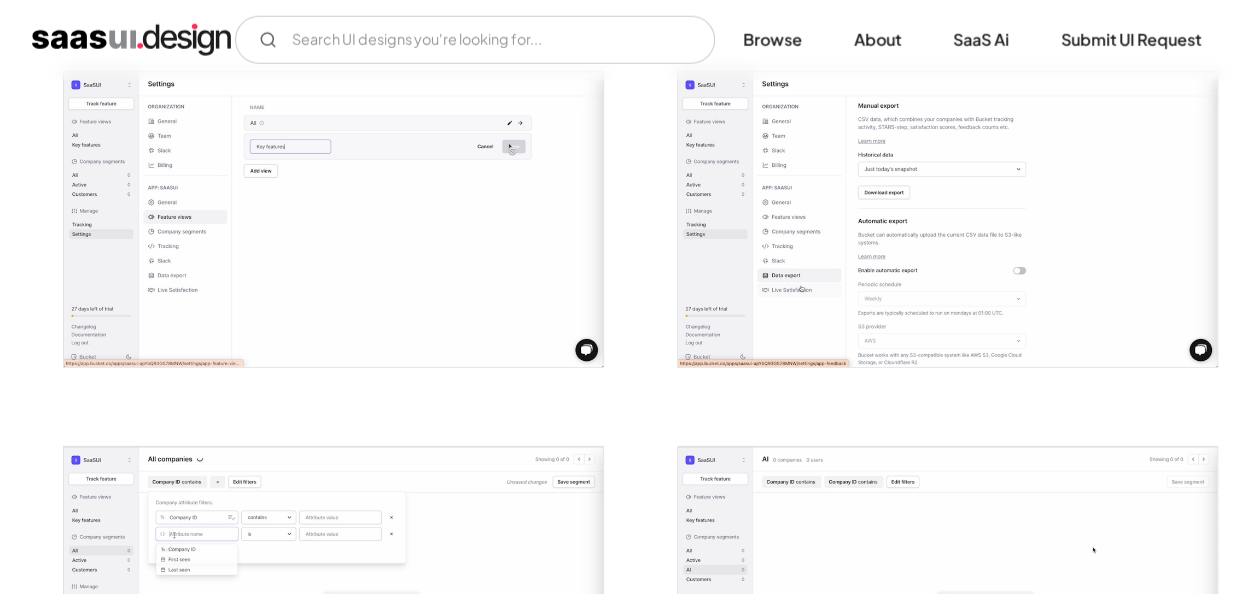 click at bounding box center (628, -357) 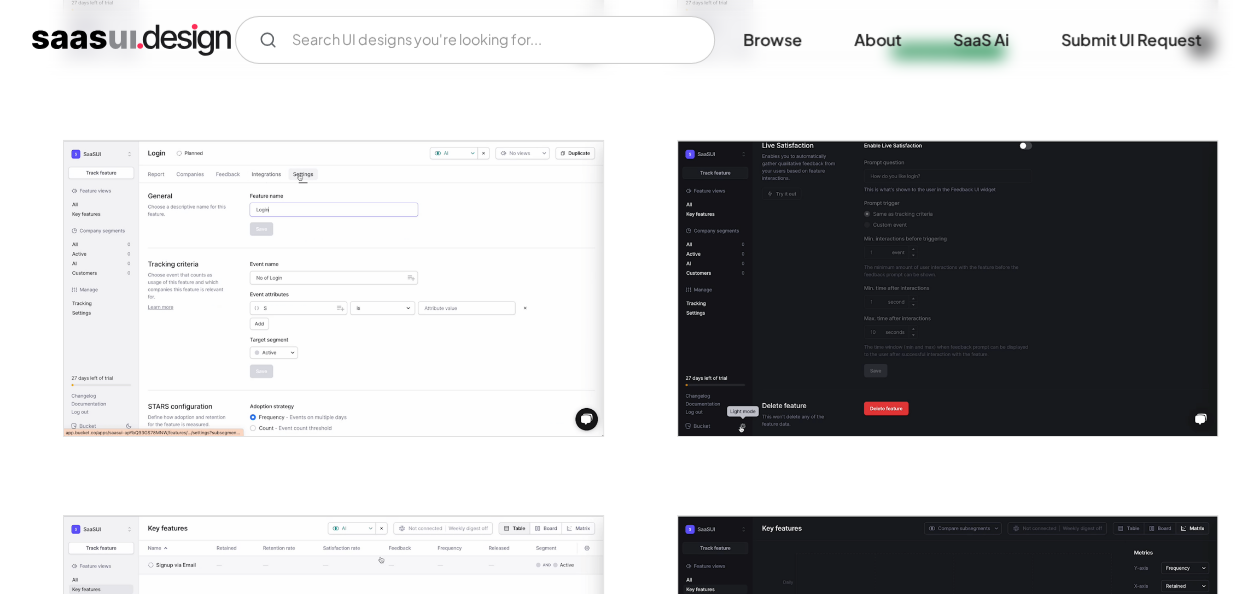 scroll, scrollTop: 3339, scrollLeft: 0, axis: vertical 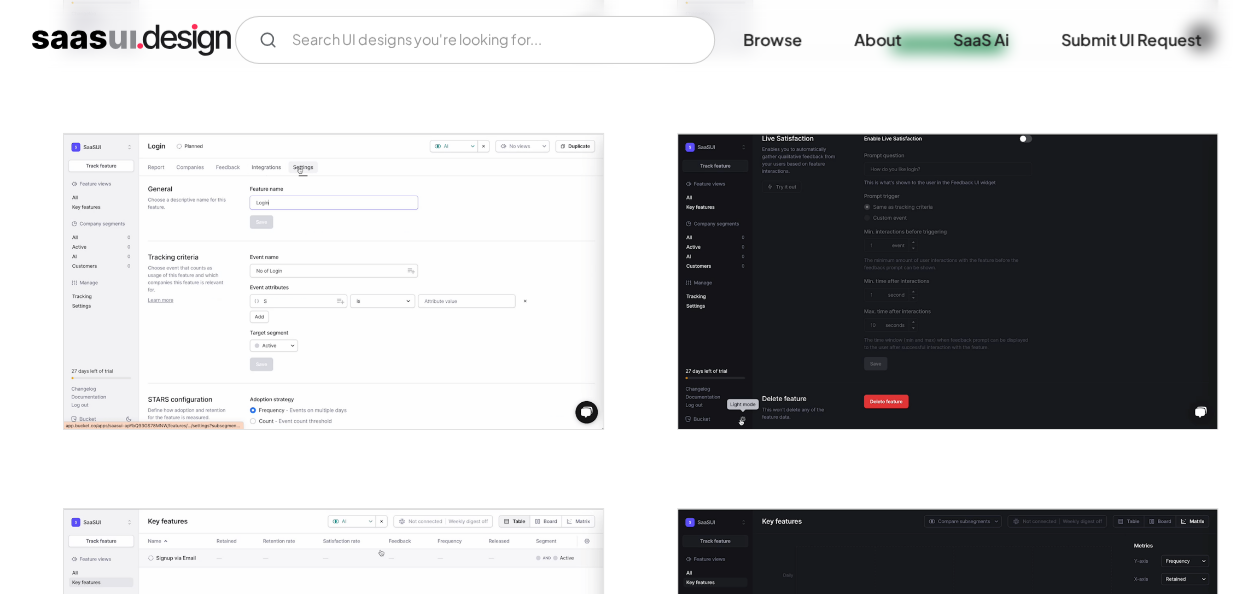 click at bounding box center [628, -1046] 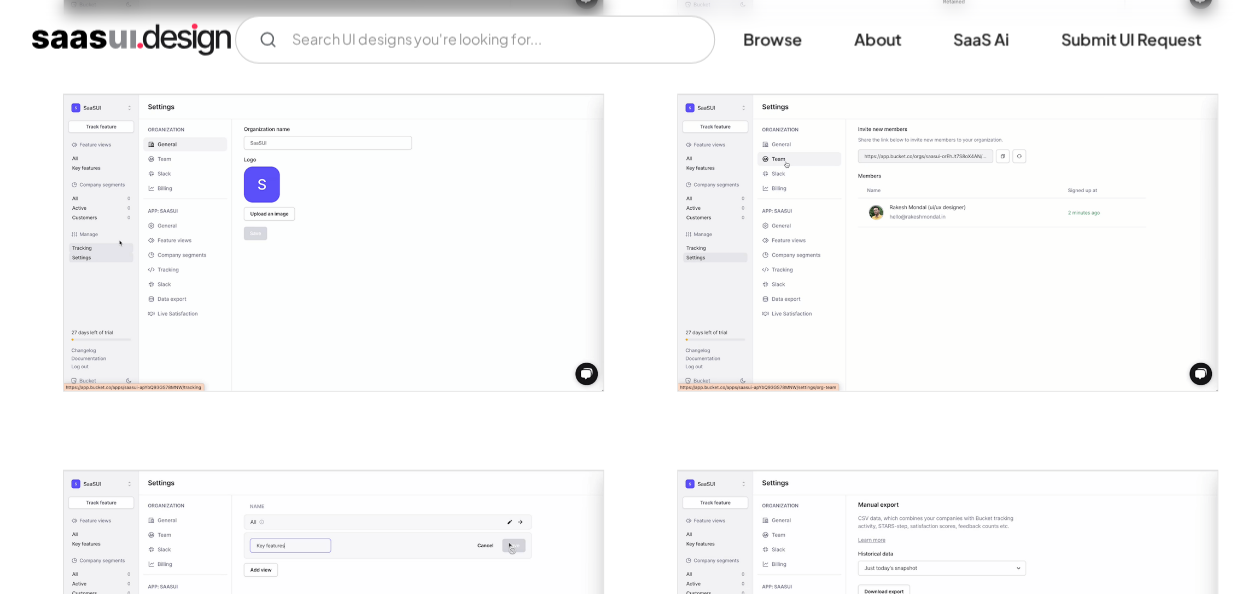 scroll, scrollTop: 2250, scrollLeft: 0, axis: vertical 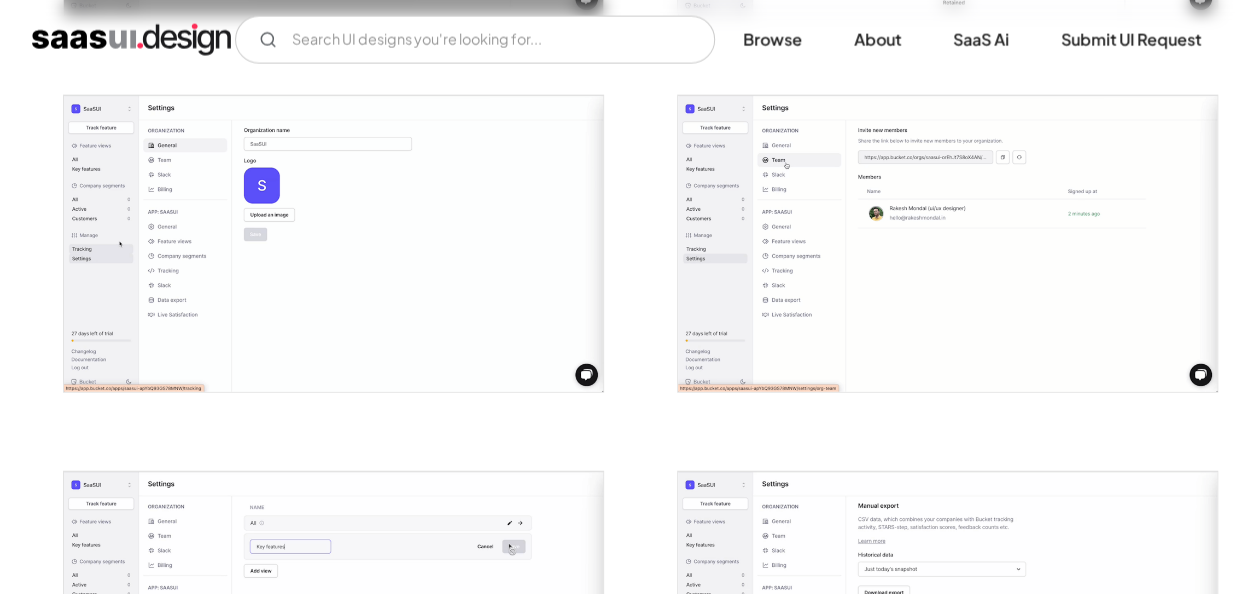 drag, startPoint x: 638, startPoint y: 183, endPoint x: 634, endPoint y: 157, distance: 26.305893 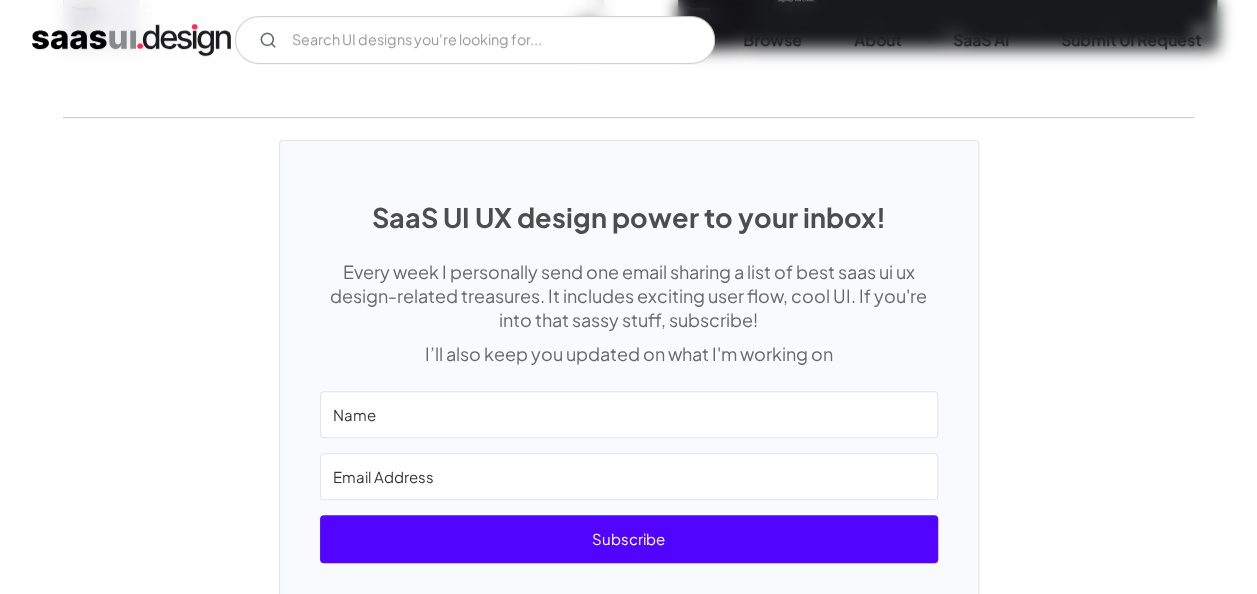 scroll, scrollTop: 4115, scrollLeft: 0, axis: vertical 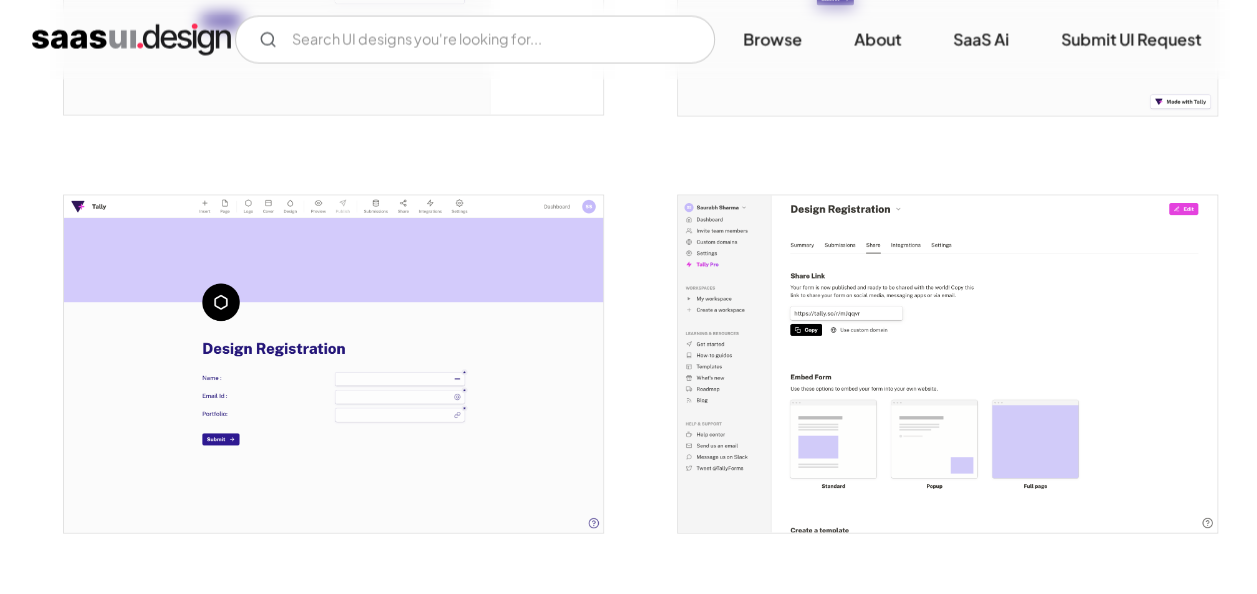 click at bounding box center (628, 561) 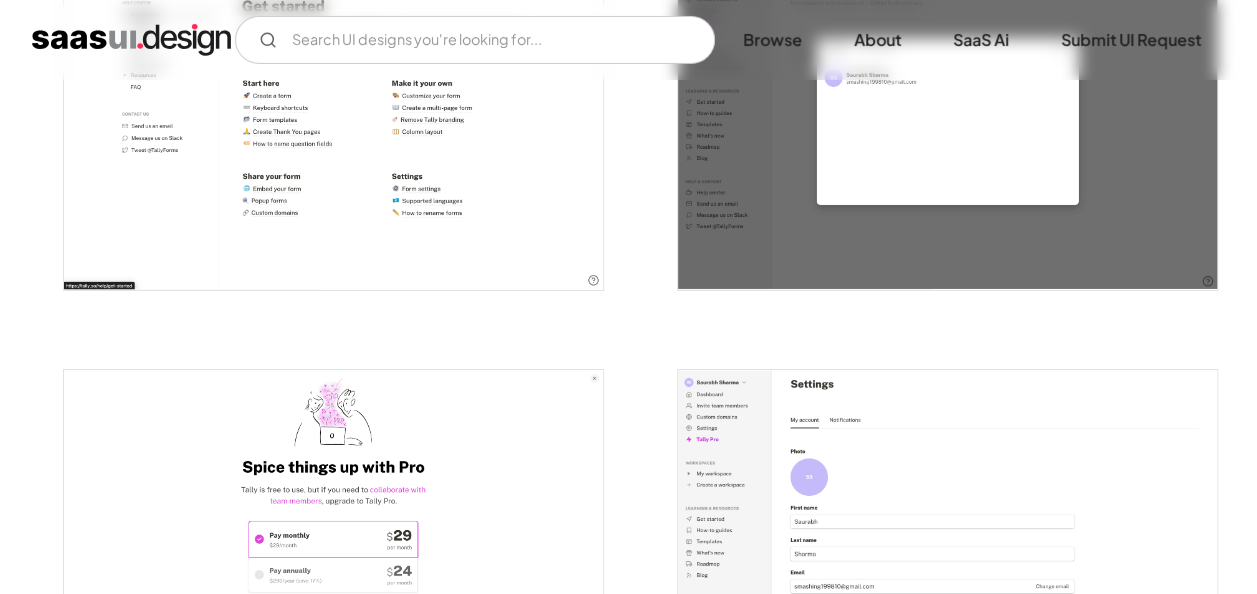 scroll, scrollTop: 3321, scrollLeft: 0, axis: vertical 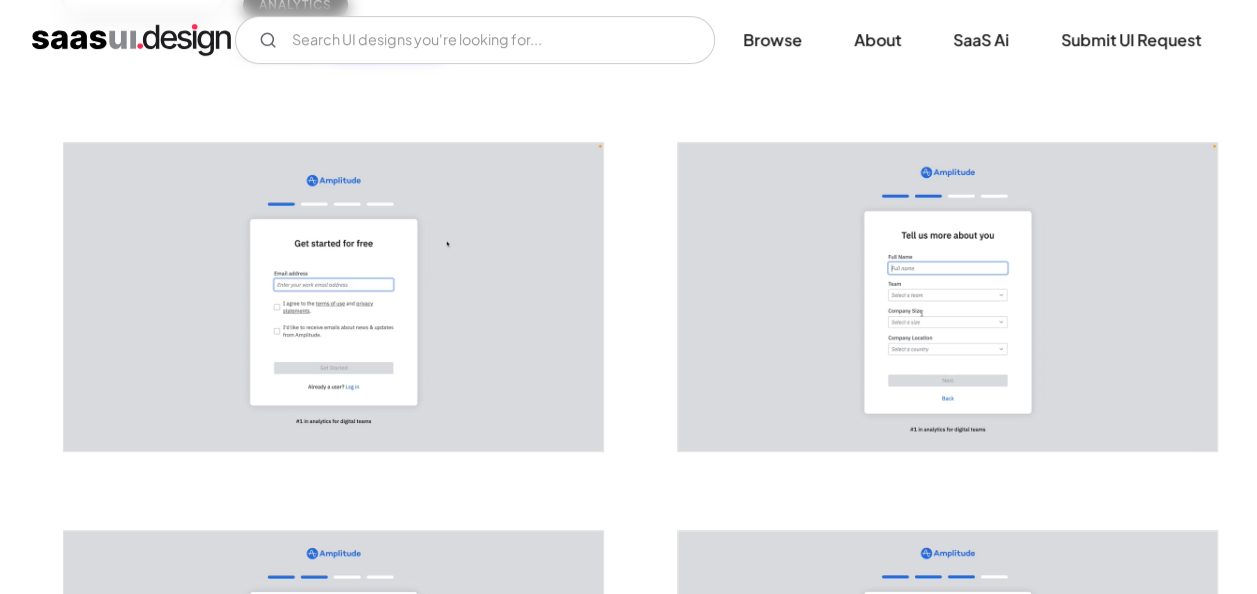 click at bounding box center (628, 2414) 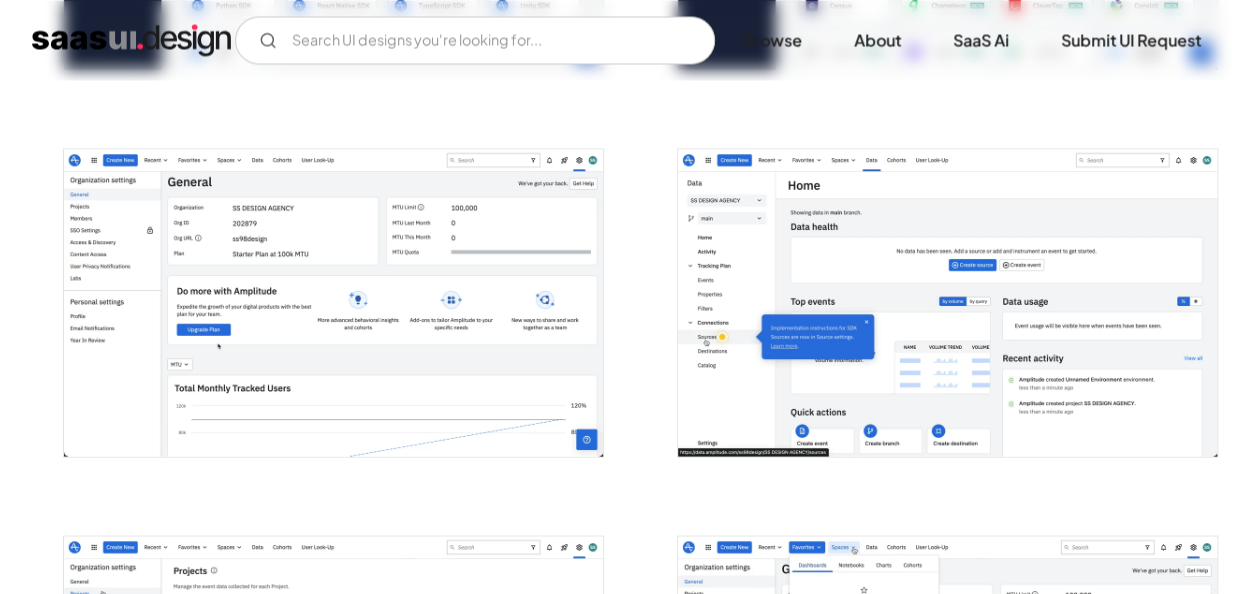 scroll, scrollTop: 1865, scrollLeft: 0, axis: vertical 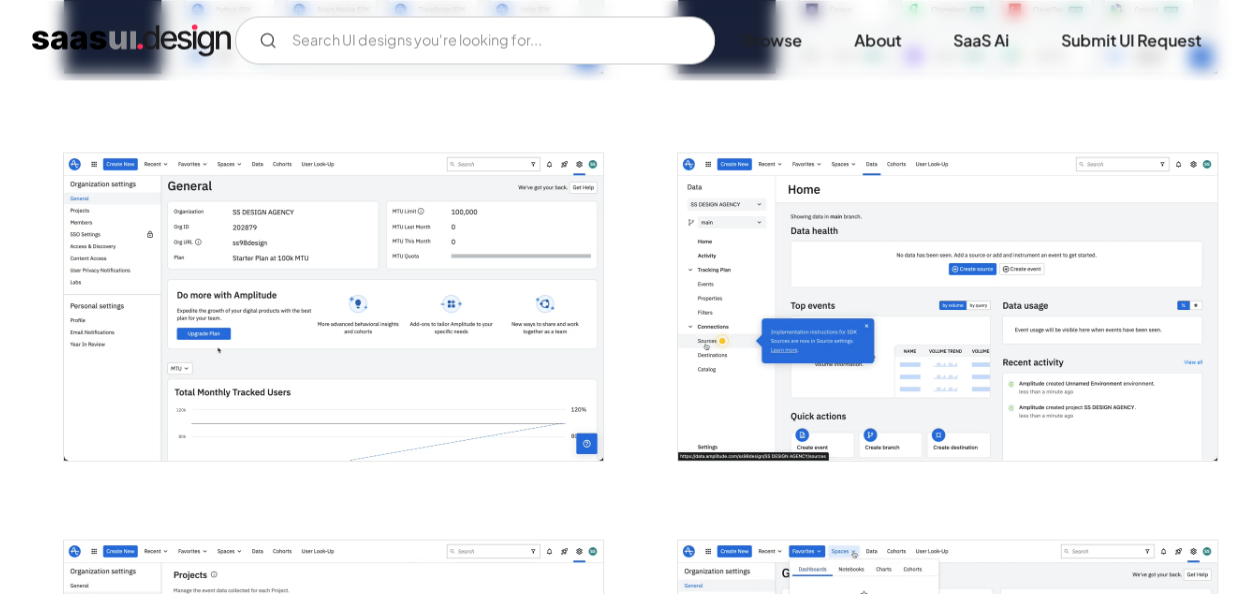 click at bounding box center [628, 874] 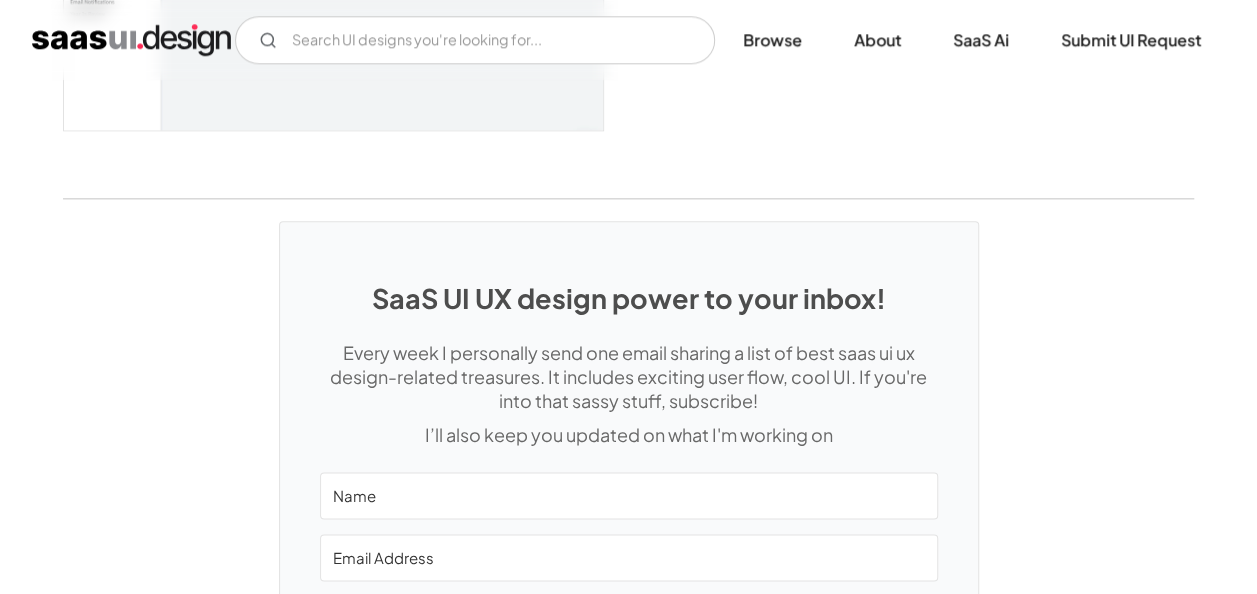 scroll, scrollTop: 5160, scrollLeft: 0, axis: vertical 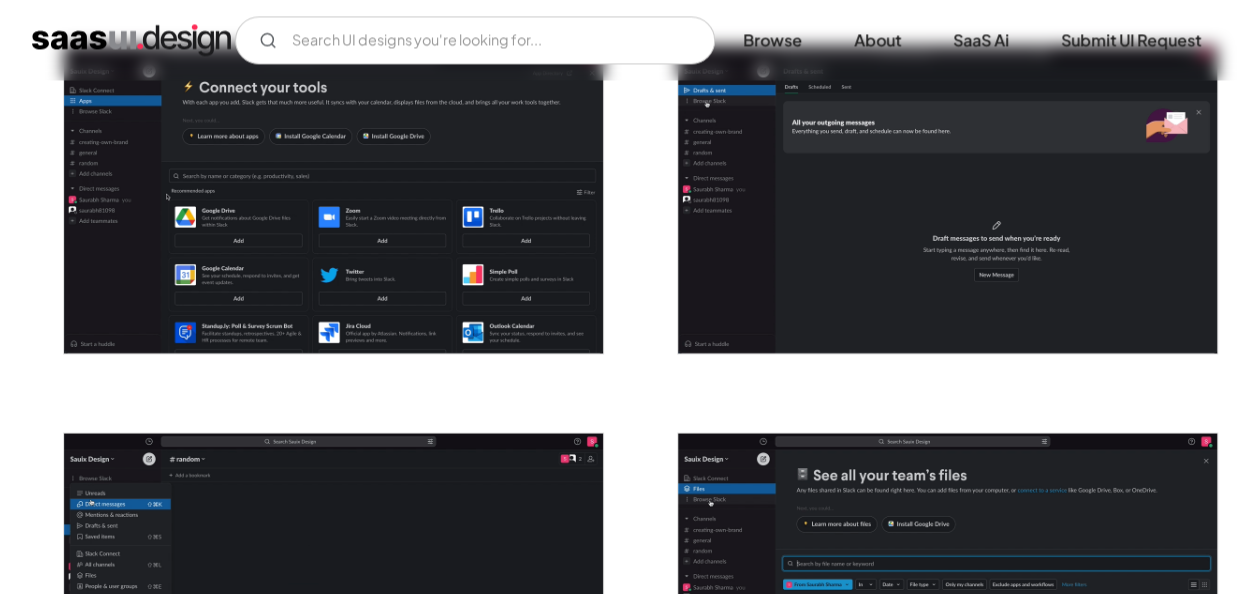 click at bounding box center [628, 1348] 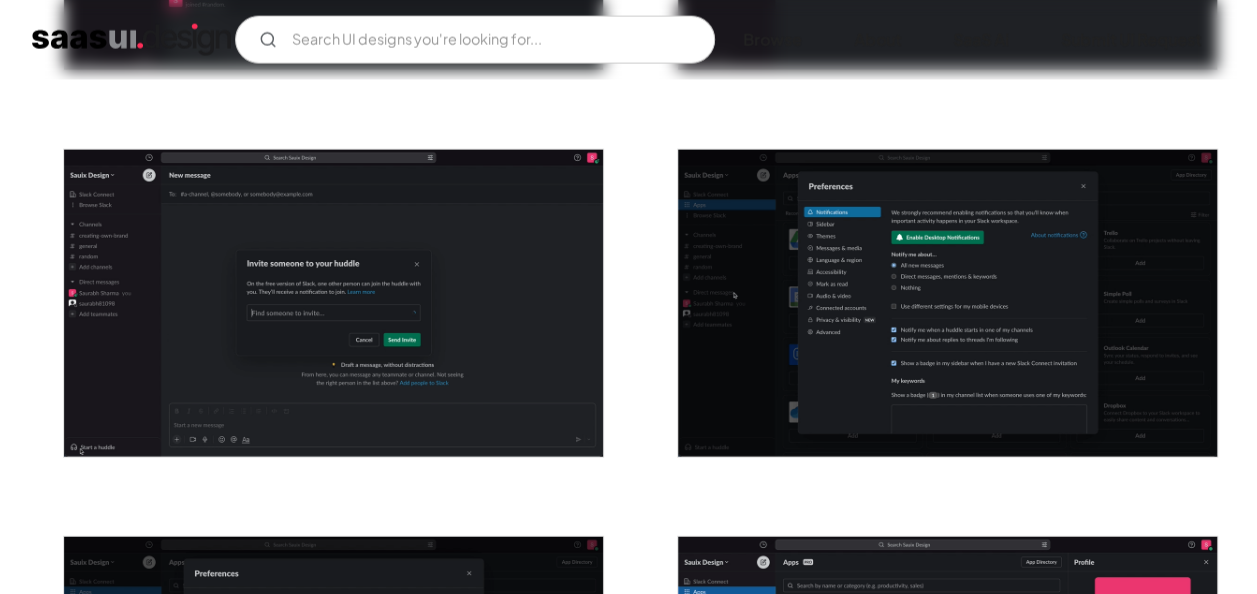 scroll, scrollTop: 2252, scrollLeft: 0, axis: vertical 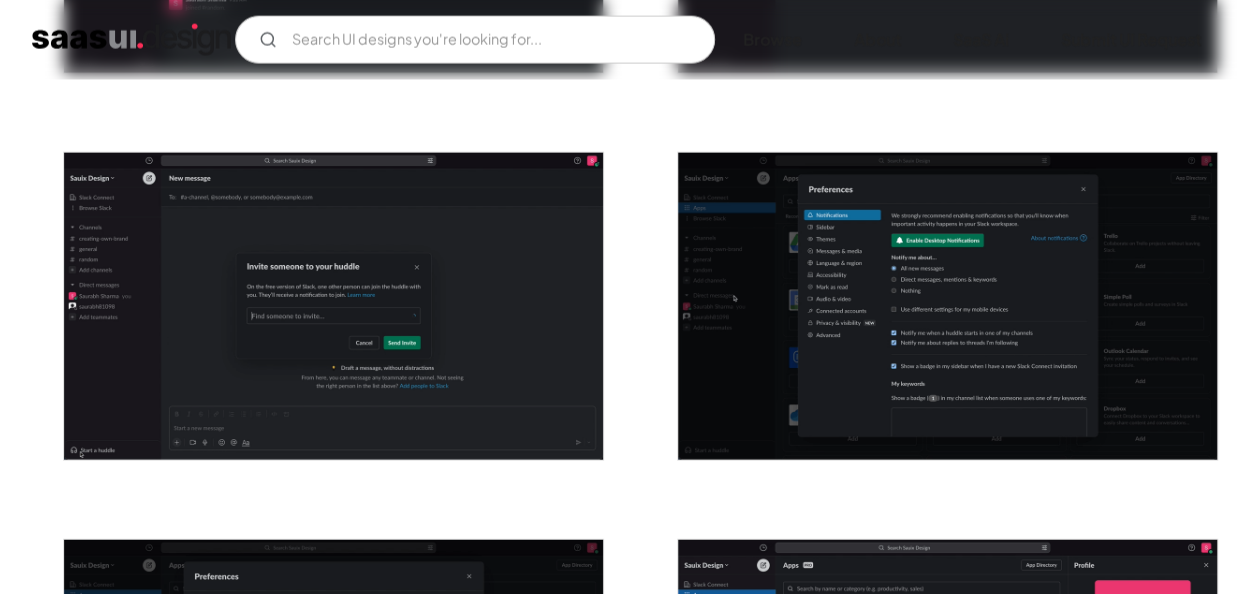 click at bounding box center [628, 681] 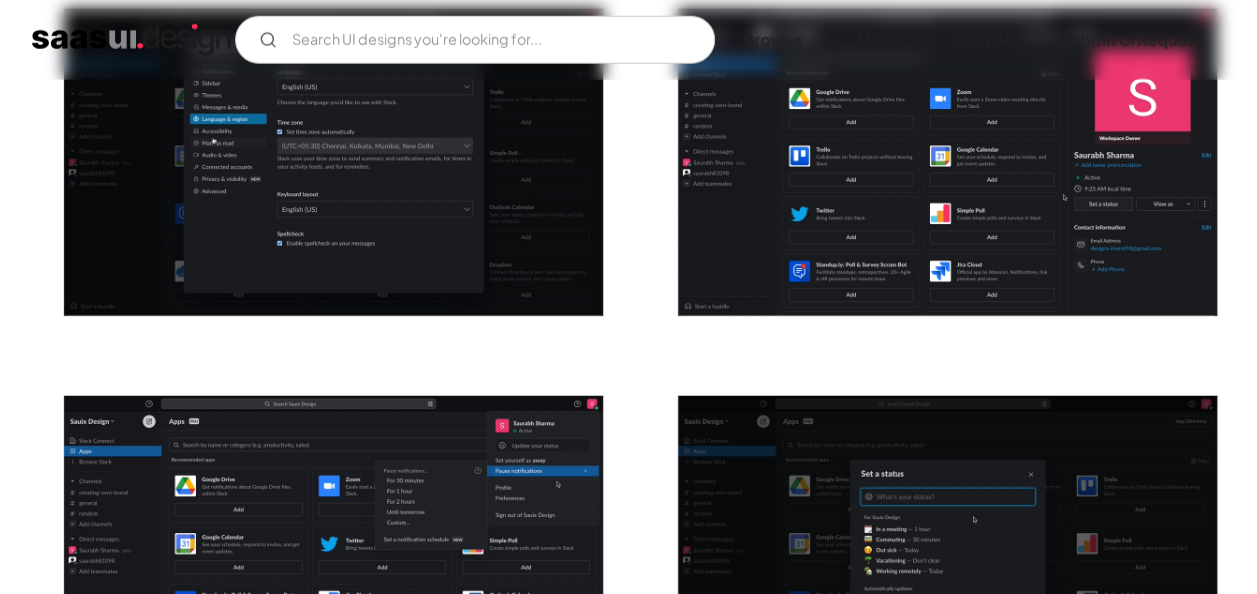 scroll, scrollTop: 3053, scrollLeft: 0, axis: vertical 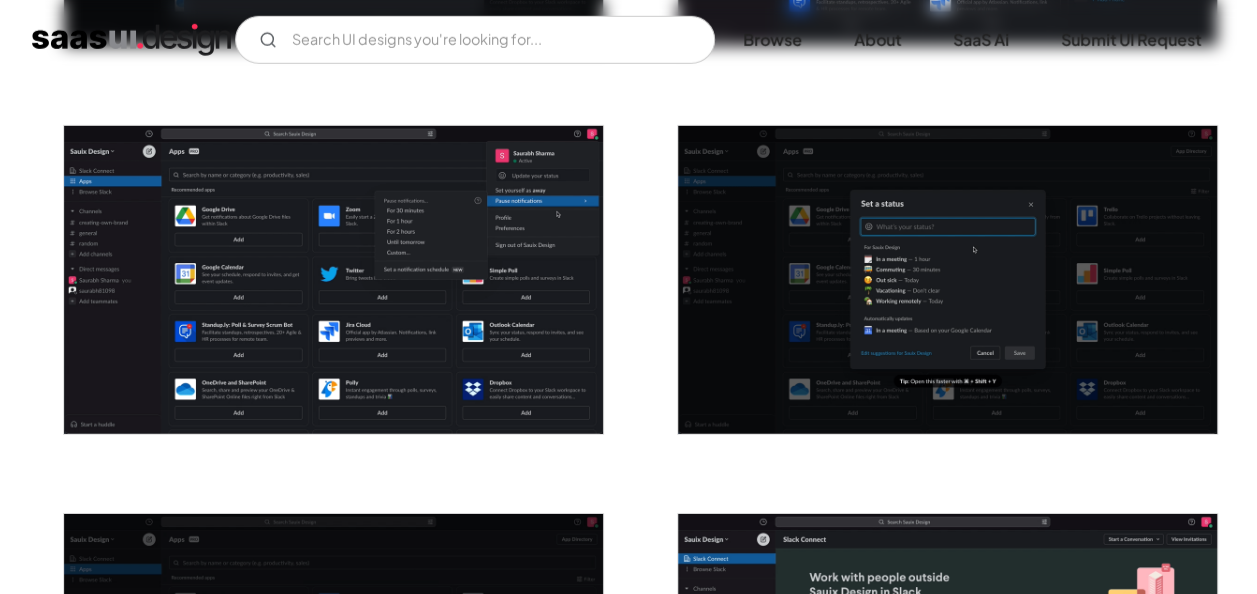 click at bounding box center (628, -120) 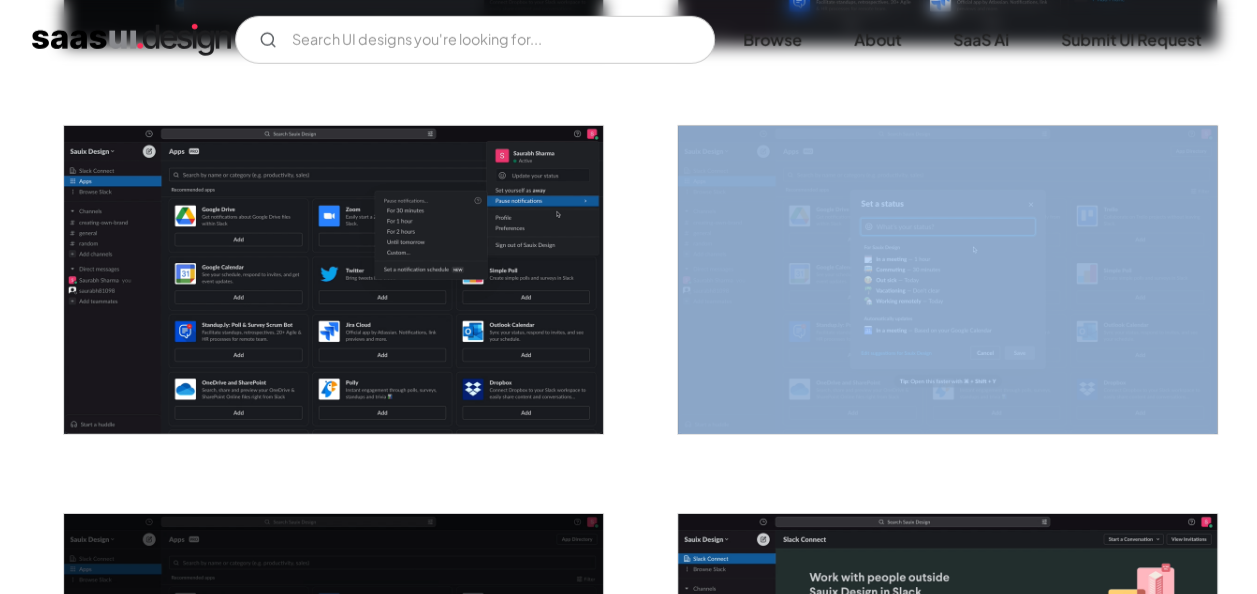 click at bounding box center (628, -120) 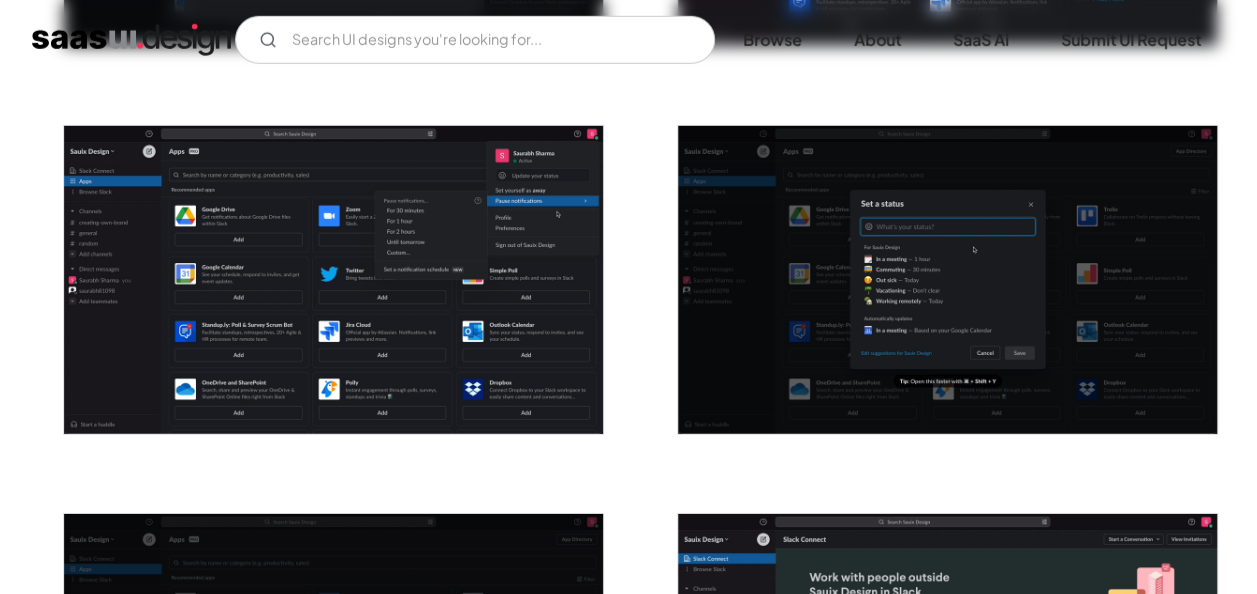 click at bounding box center [628, -120] 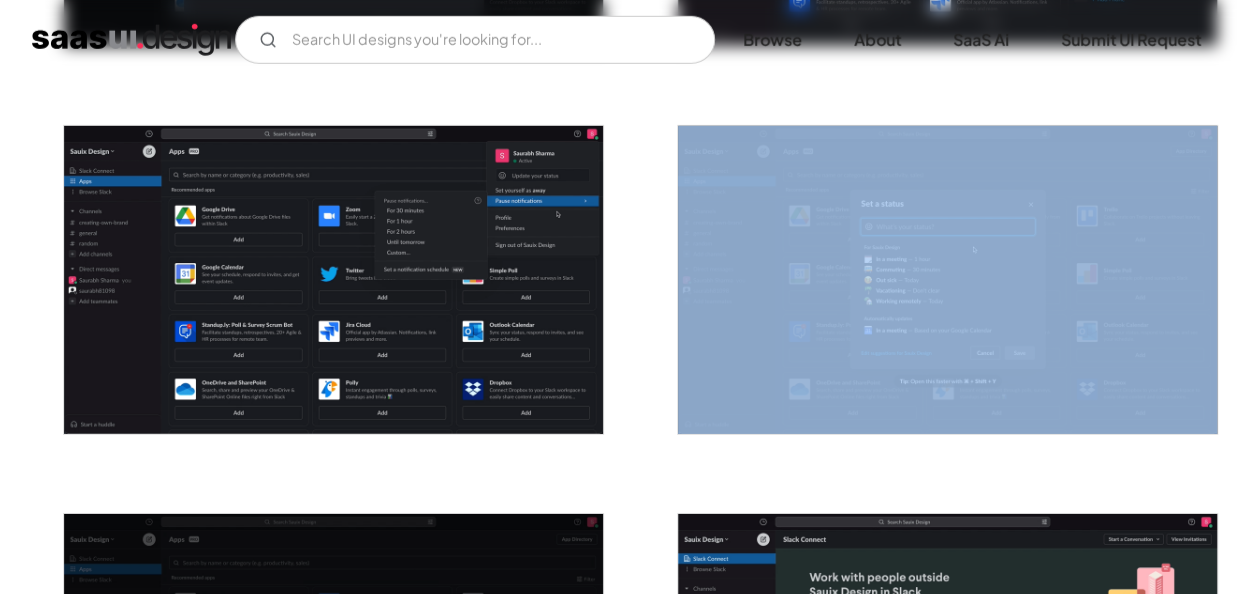 click at bounding box center [628, -120] 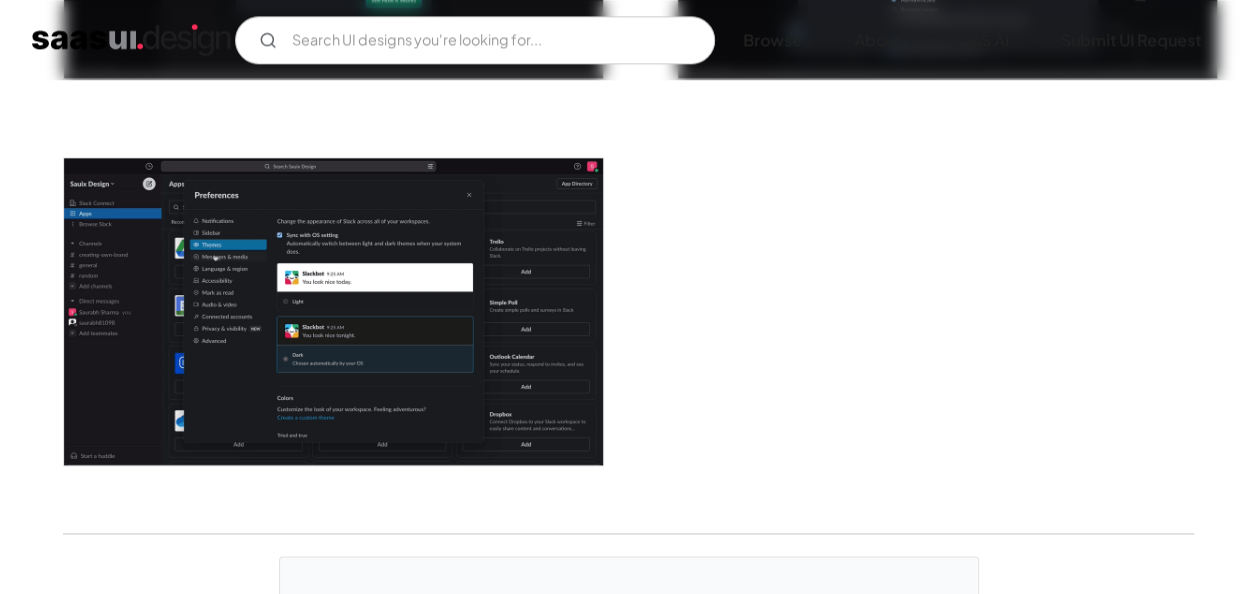 scroll, scrollTop: 4944, scrollLeft: 0, axis: vertical 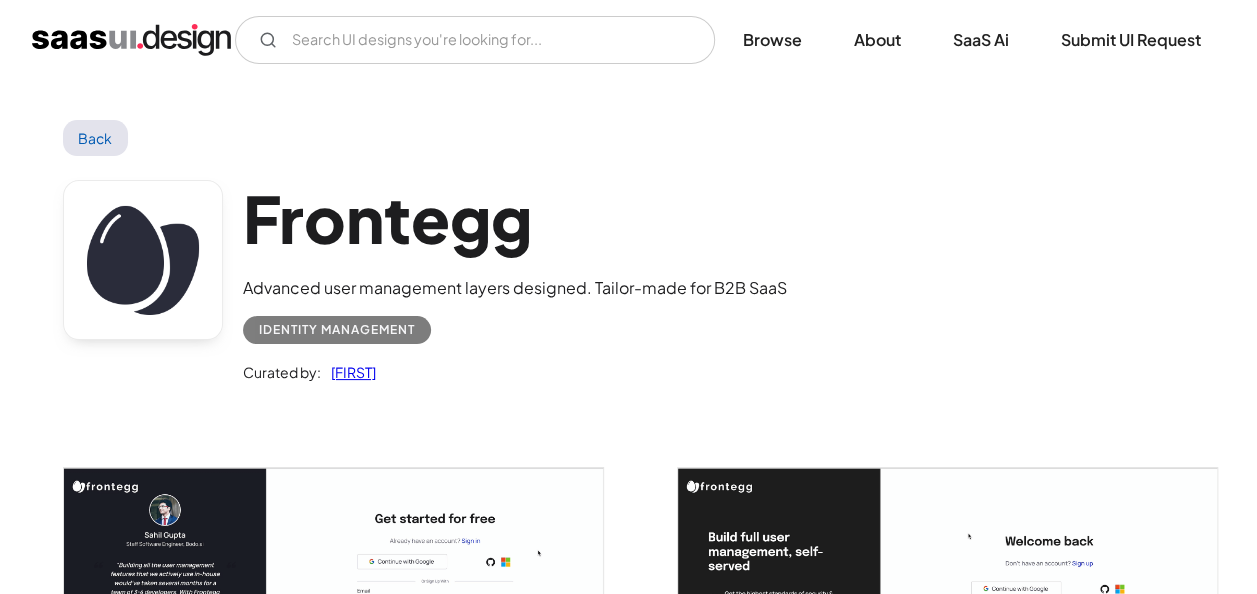 click on "Frontegg Advanced user management layers designed. Tailor-made for B2B SaaS Identity Management Curated by:  Rakesh" at bounding box center [628, 286] 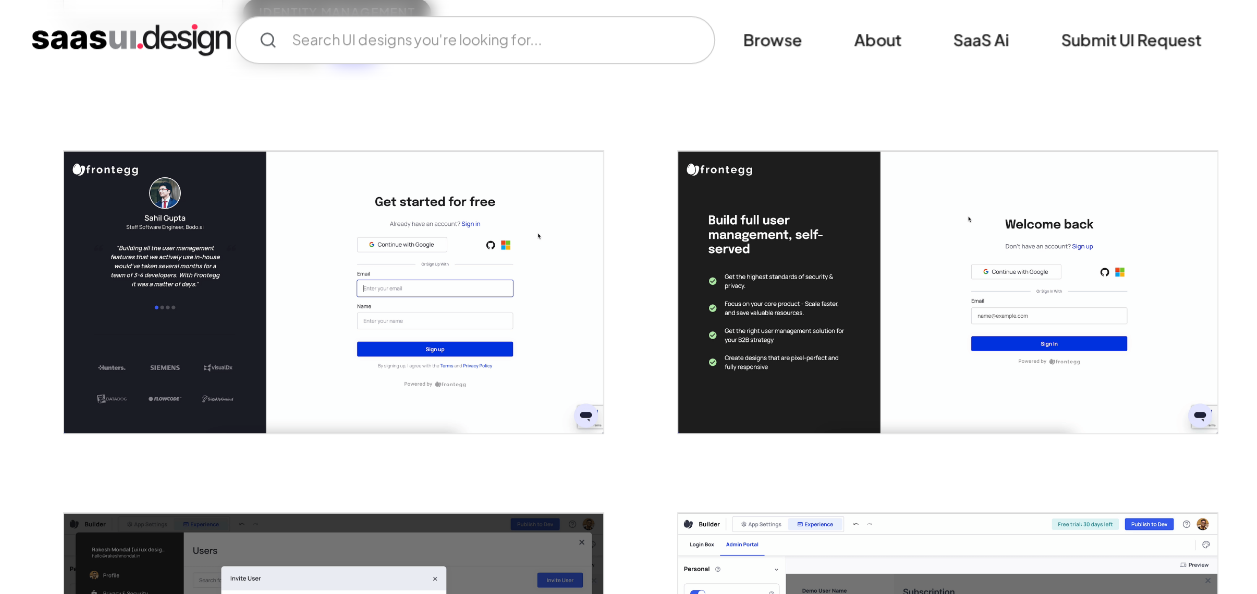 scroll, scrollTop: 318, scrollLeft: 0, axis: vertical 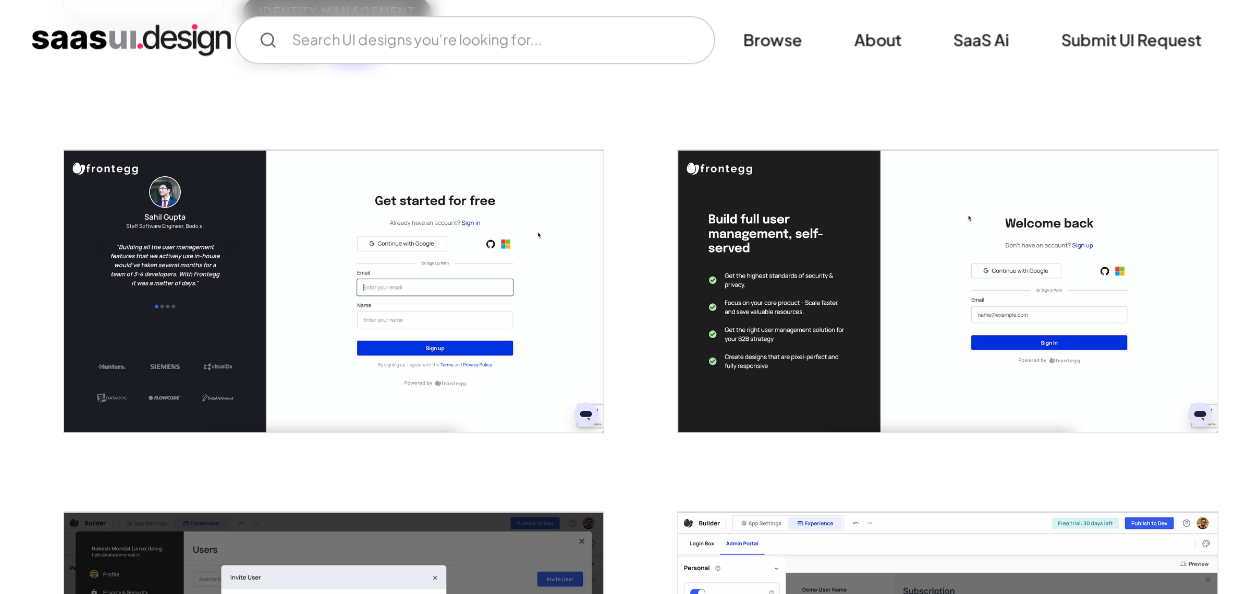 click at bounding box center [628, 2269] 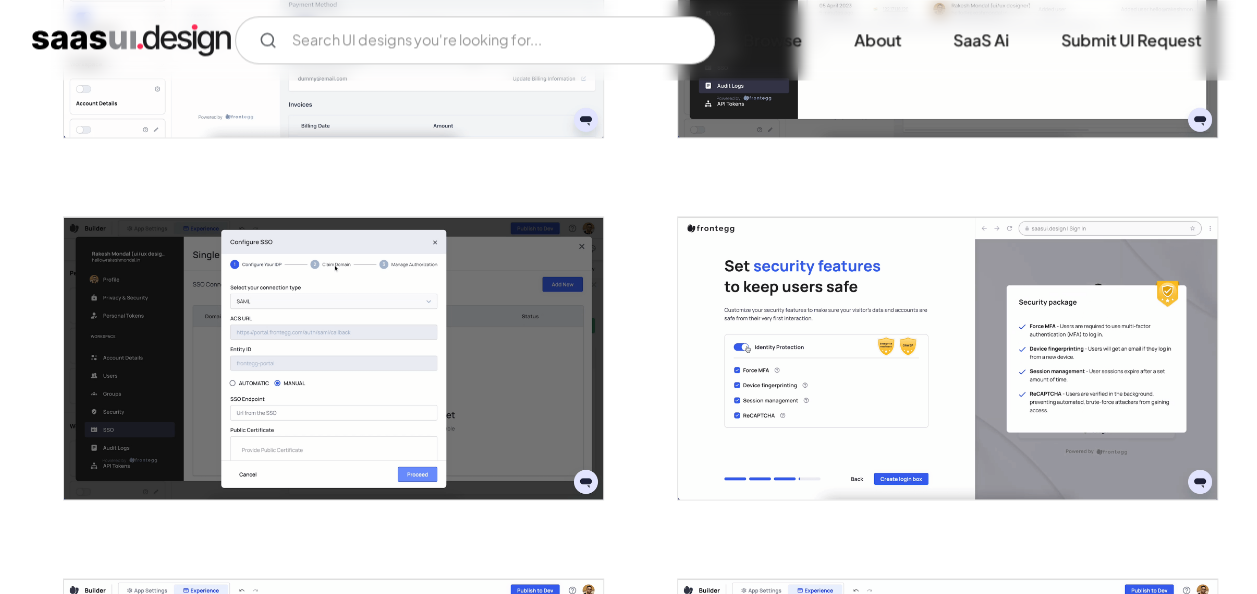 scroll, scrollTop: 1353, scrollLeft: 0, axis: vertical 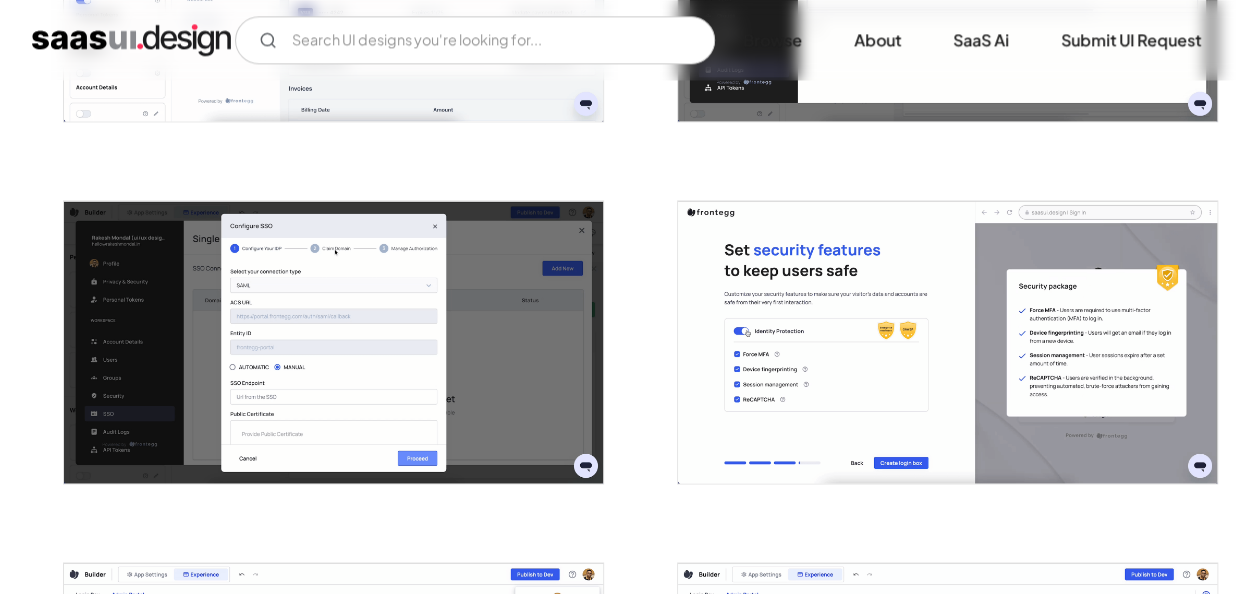 click at bounding box center (628, 1234) 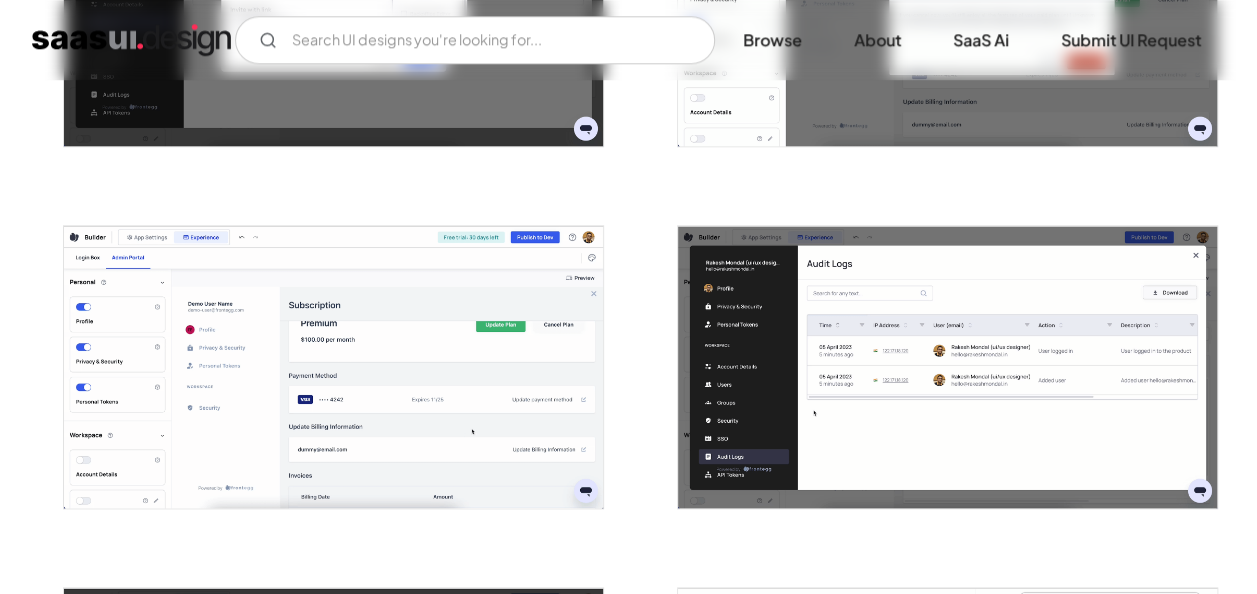 scroll, scrollTop: 967, scrollLeft: 0, axis: vertical 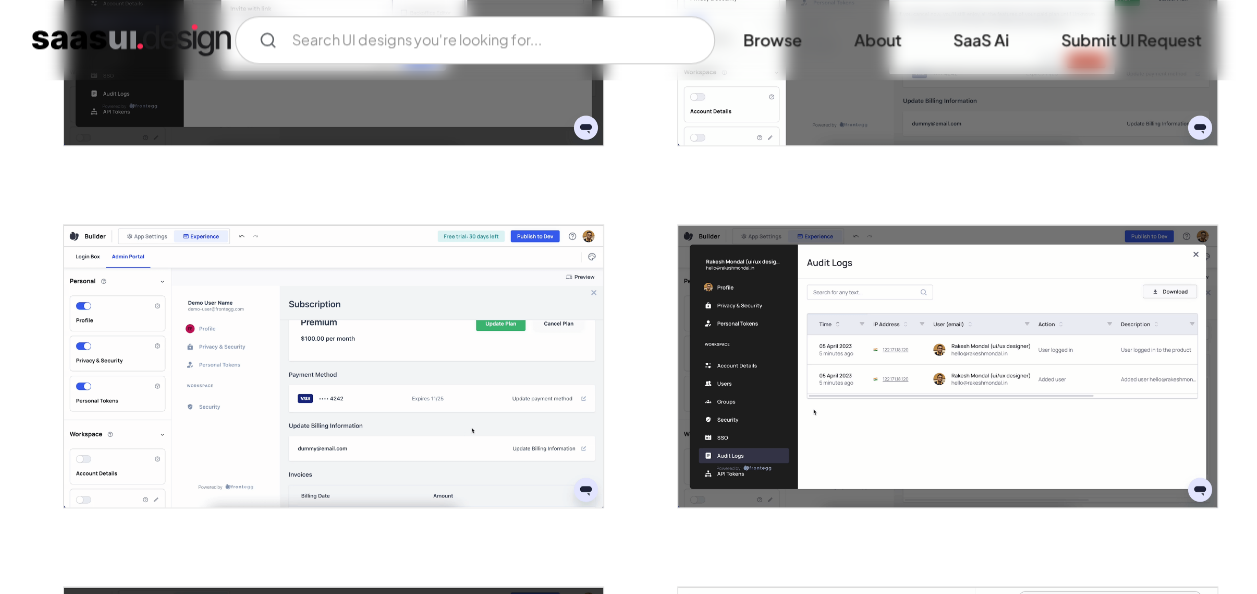 click at bounding box center (628, 1620) 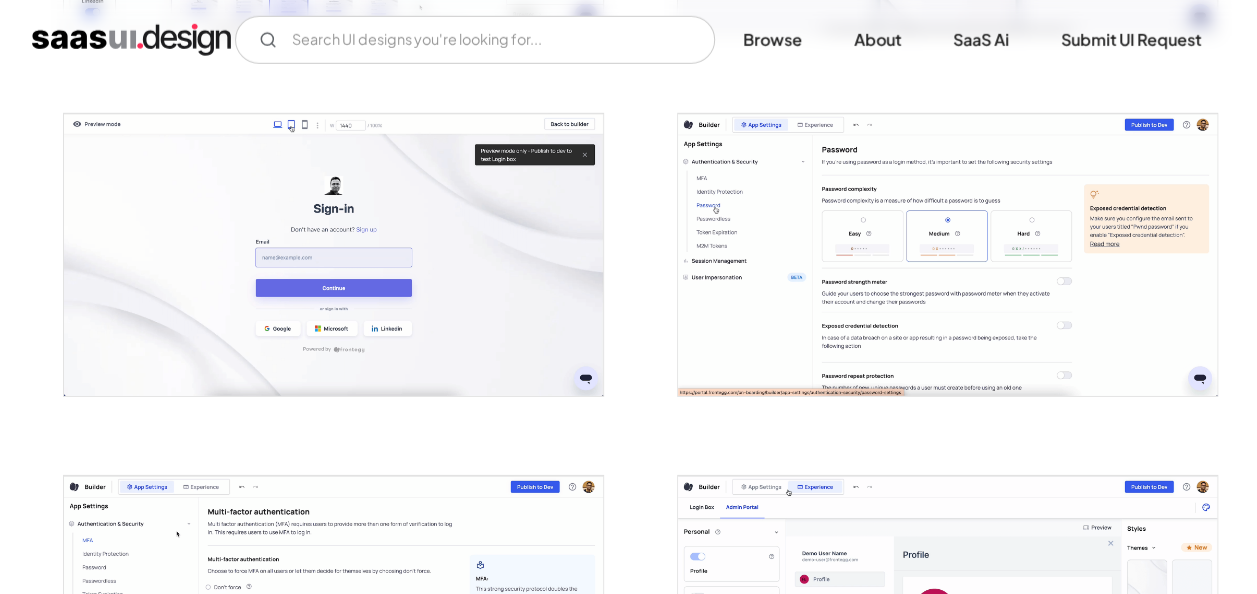 scroll, scrollTop: 2888, scrollLeft: 0, axis: vertical 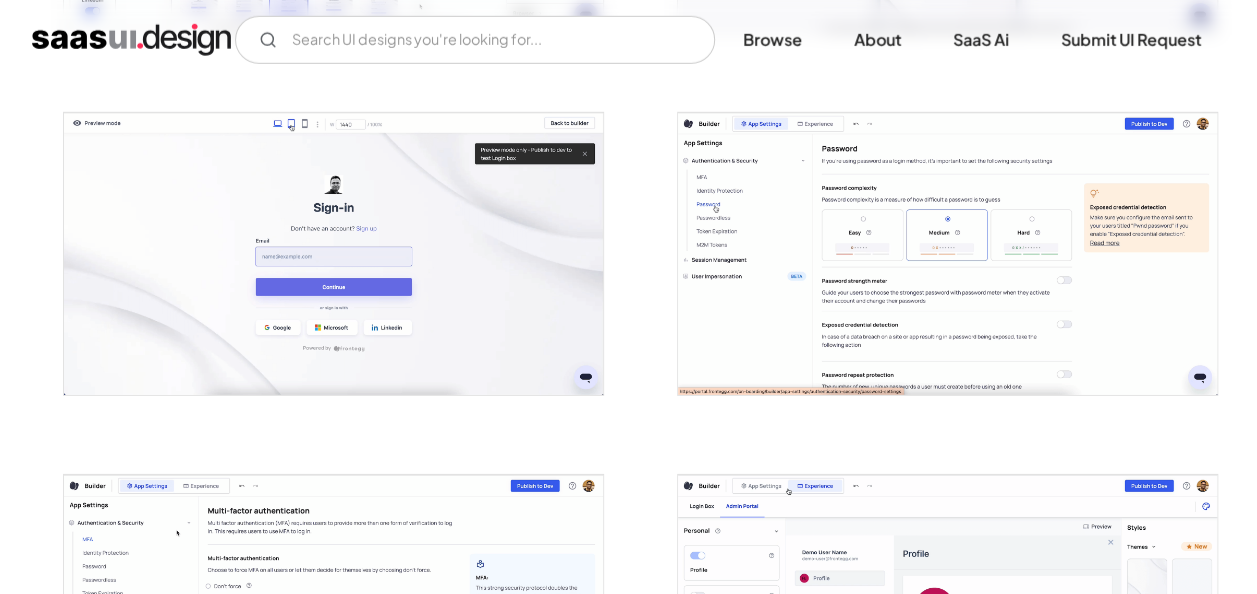 click at bounding box center (628, -301) 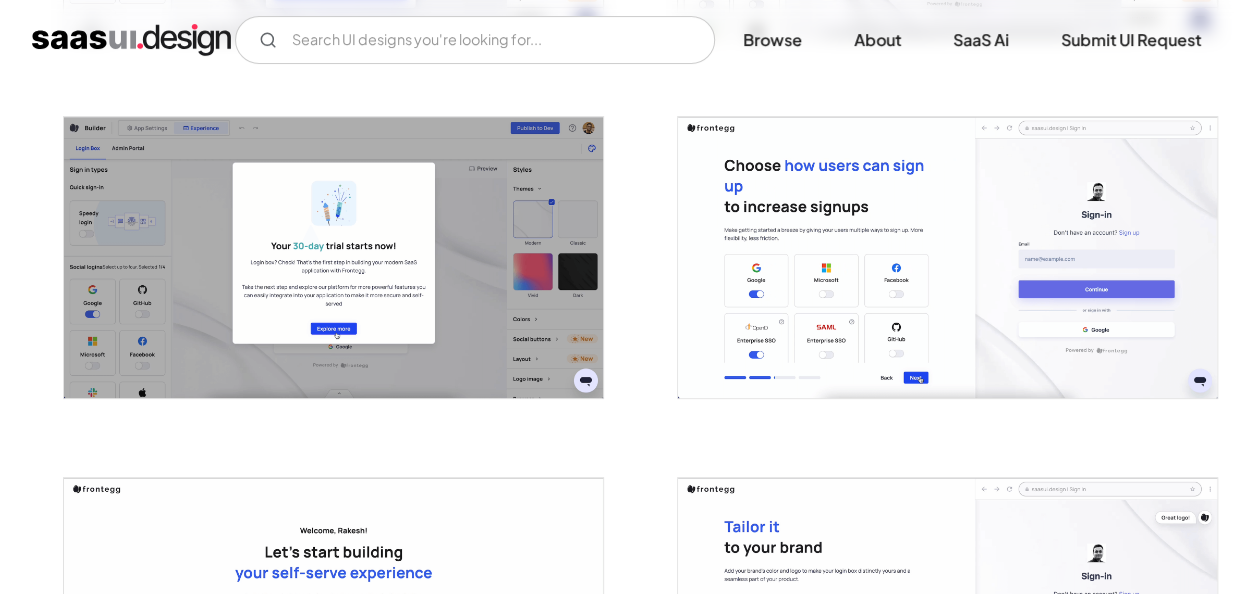 scroll, scrollTop: 3969, scrollLeft: 0, axis: vertical 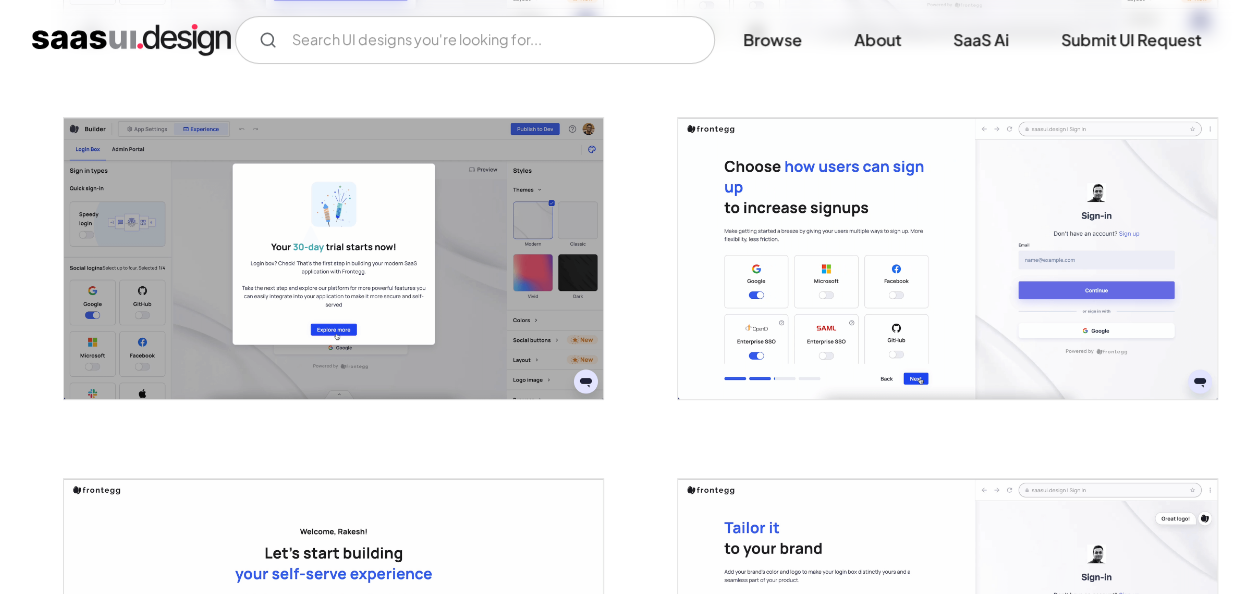 click at bounding box center (628, -1382) 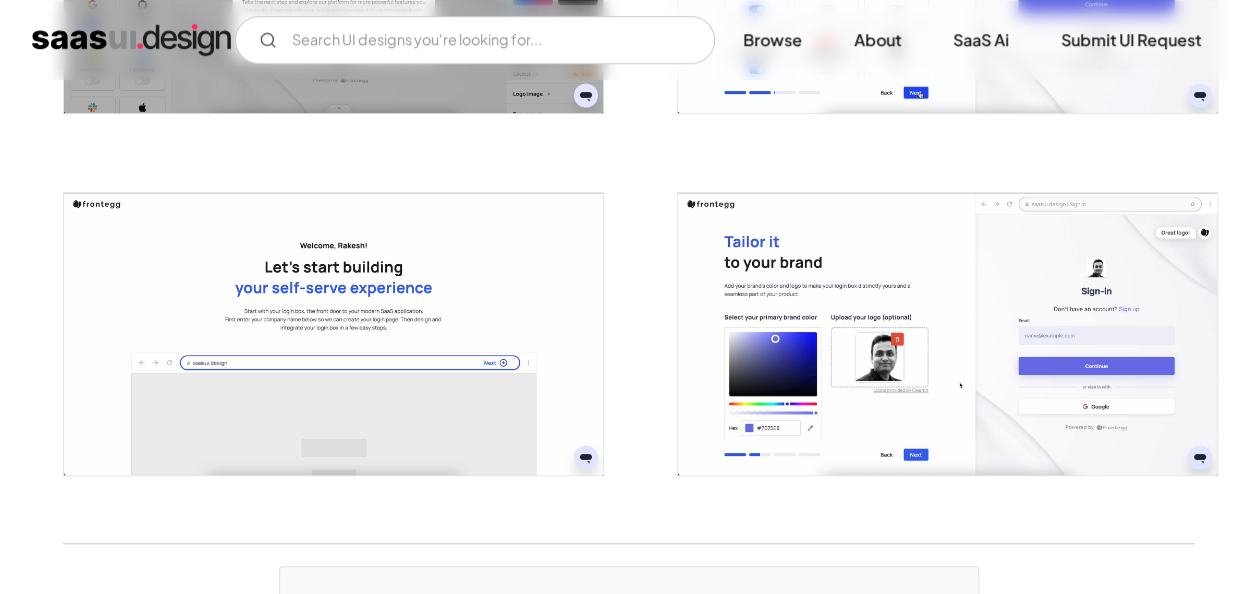 scroll, scrollTop: 4309, scrollLeft: 0, axis: vertical 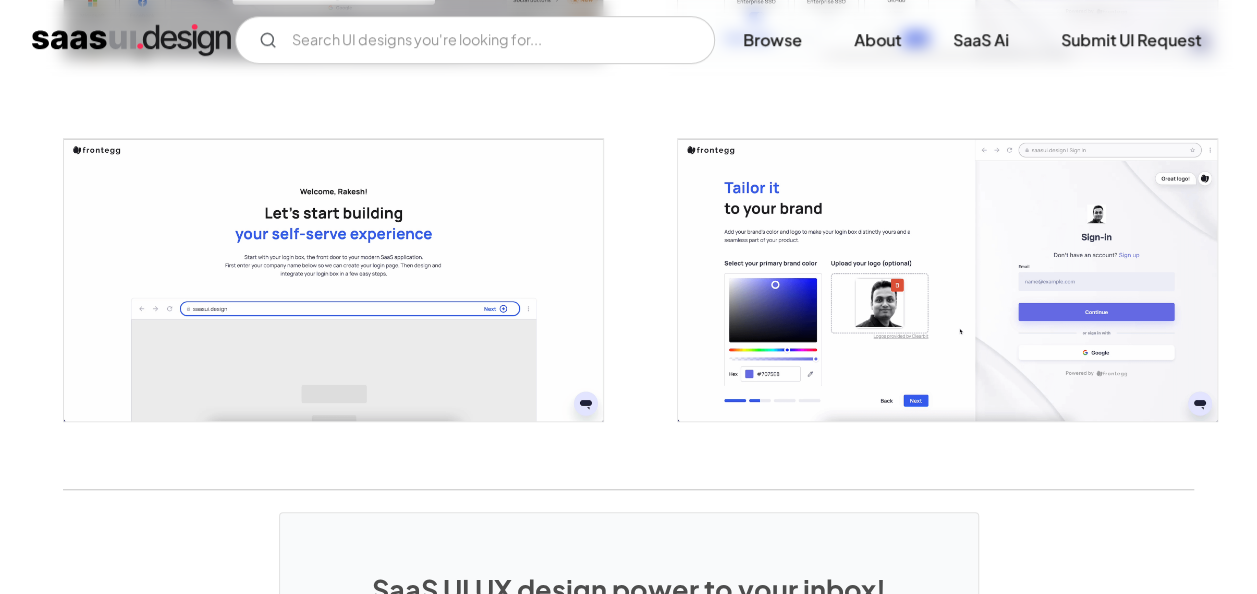 click at bounding box center (628, -1722) 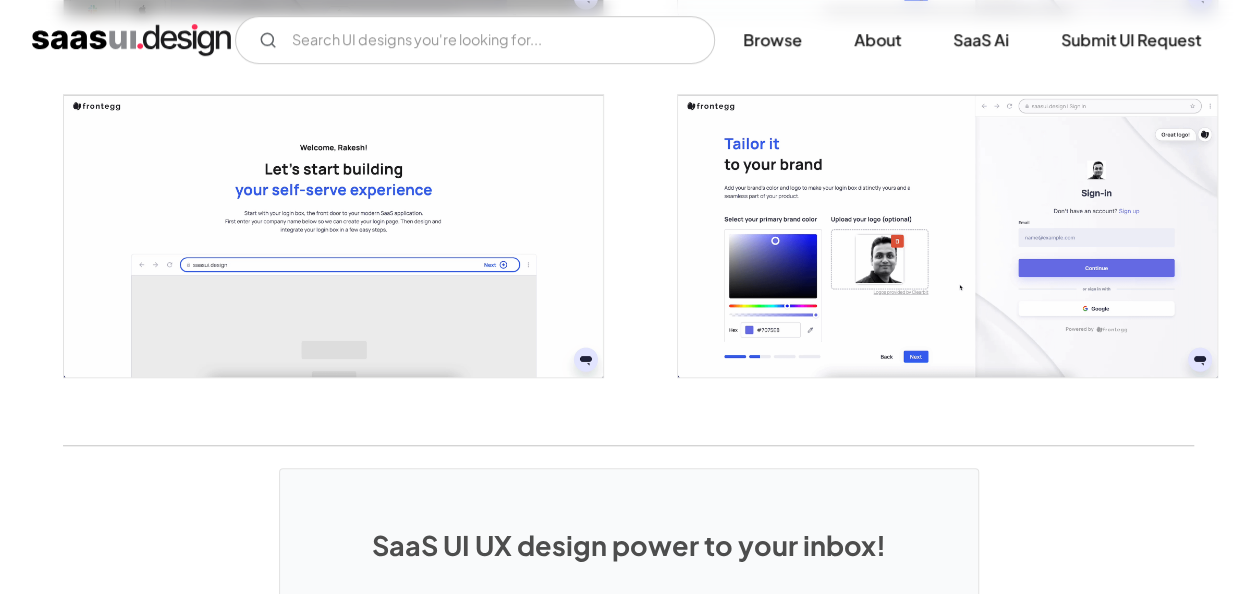 scroll, scrollTop: 4354, scrollLeft: 0, axis: vertical 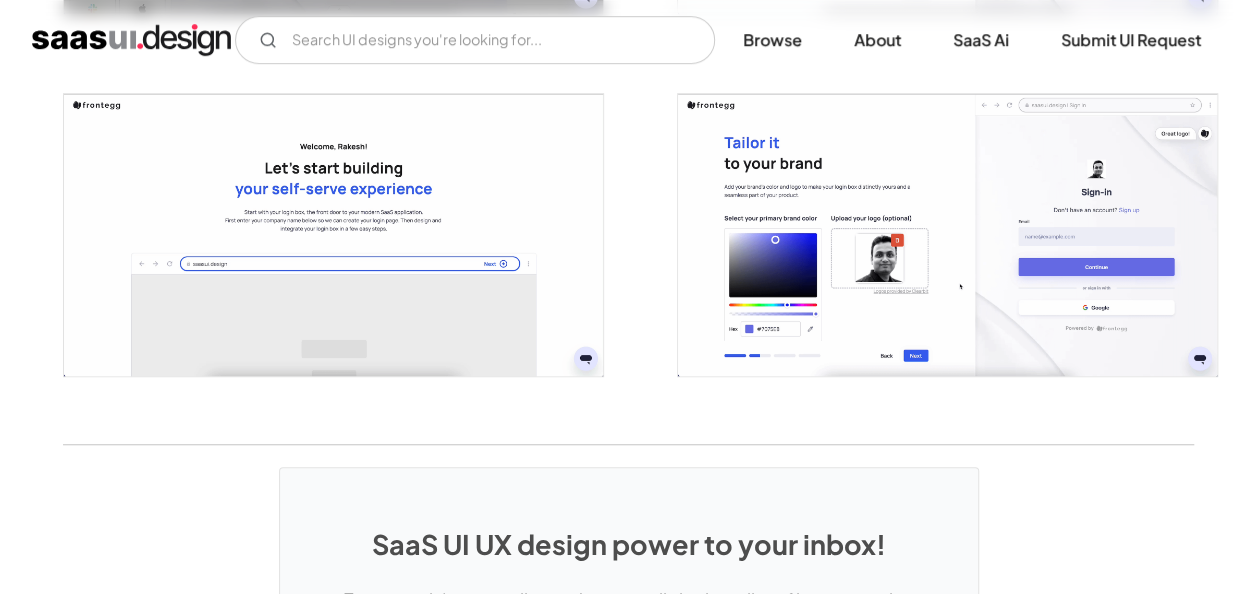 click at bounding box center (628, -1767) 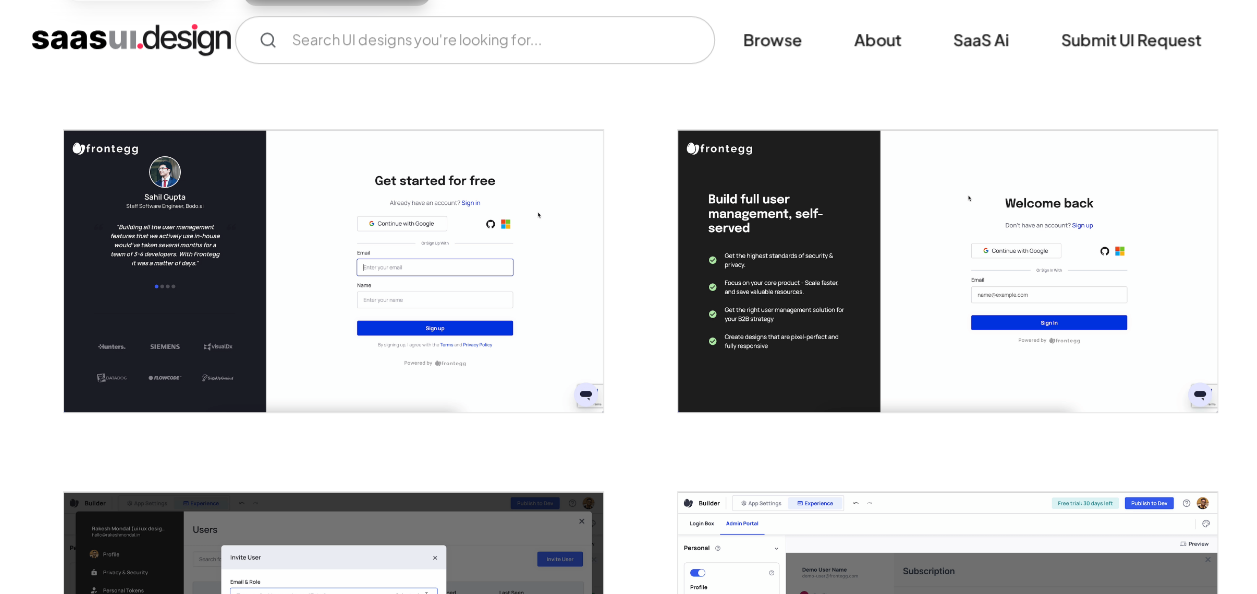 scroll, scrollTop: 340, scrollLeft: 0, axis: vertical 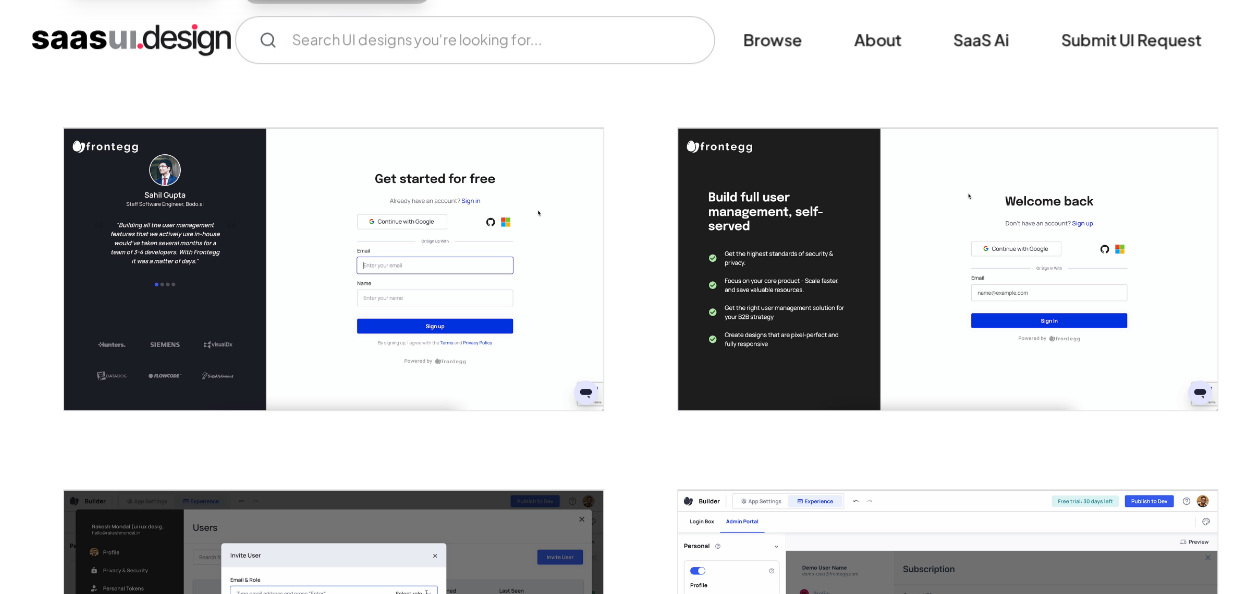 click at bounding box center [628, 2247] 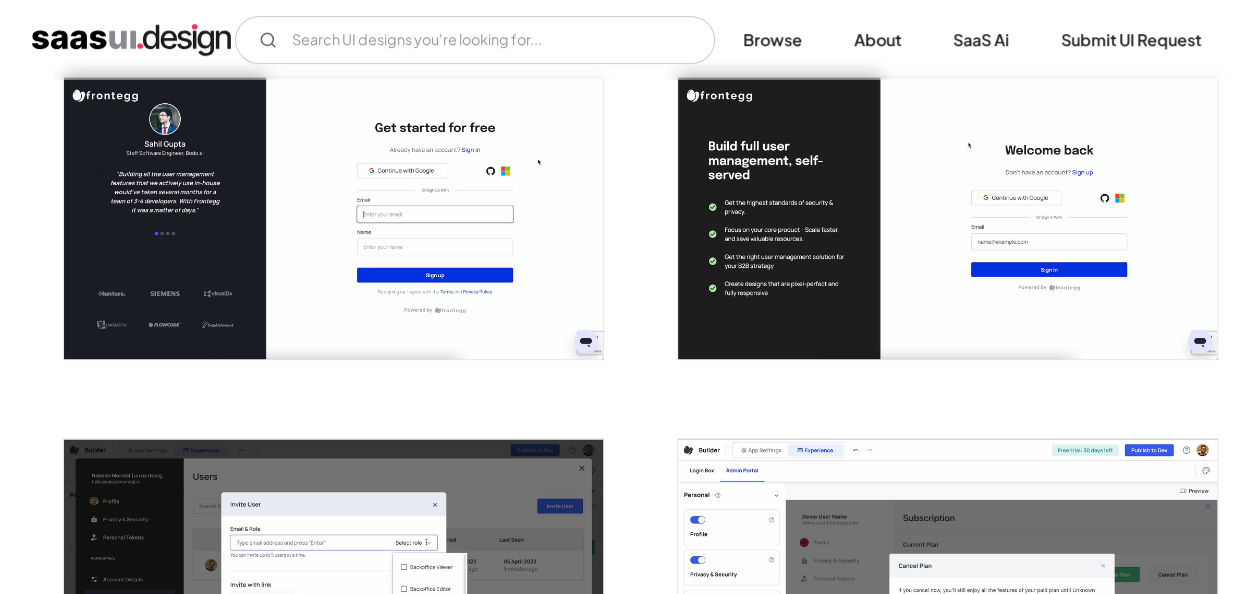 scroll, scrollTop: 390, scrollLeft: 0, axis: vertical 